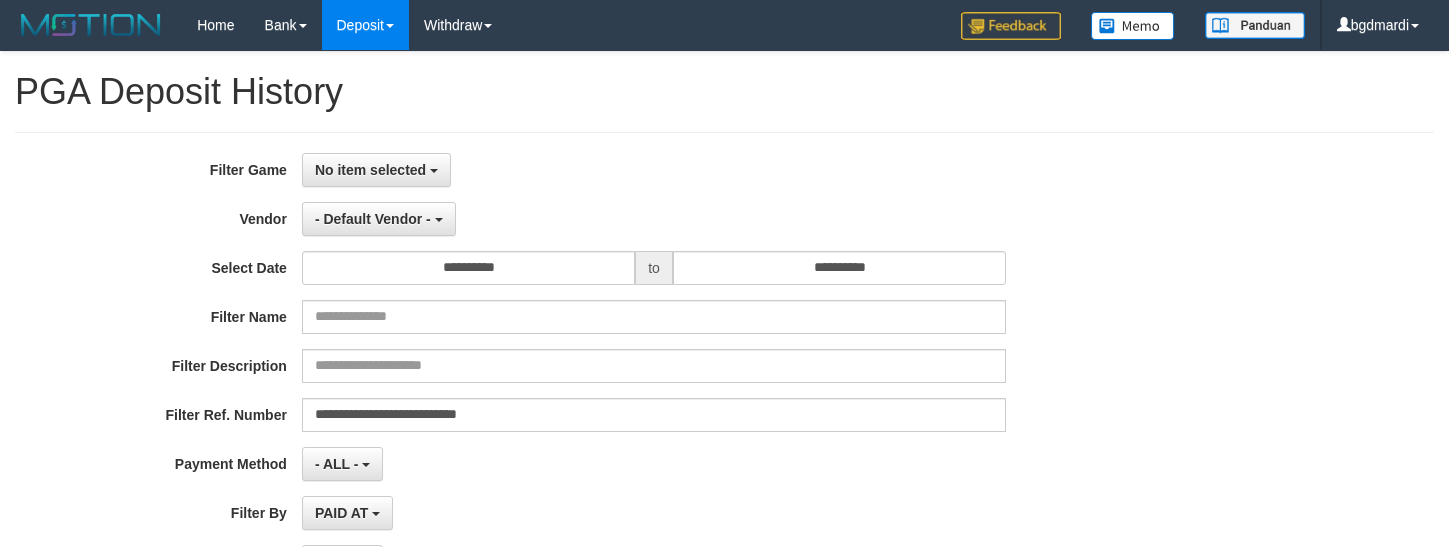 select on "**********" 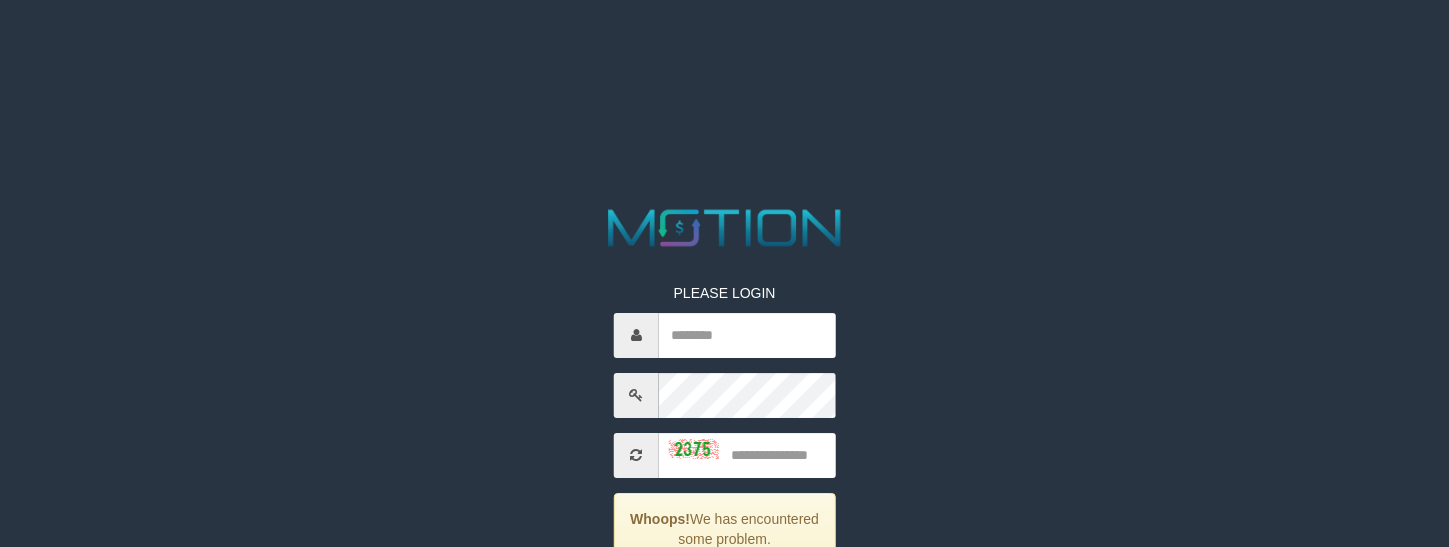 scroll, scrollTop: 100, scrollLeft: 0, axis: vertical 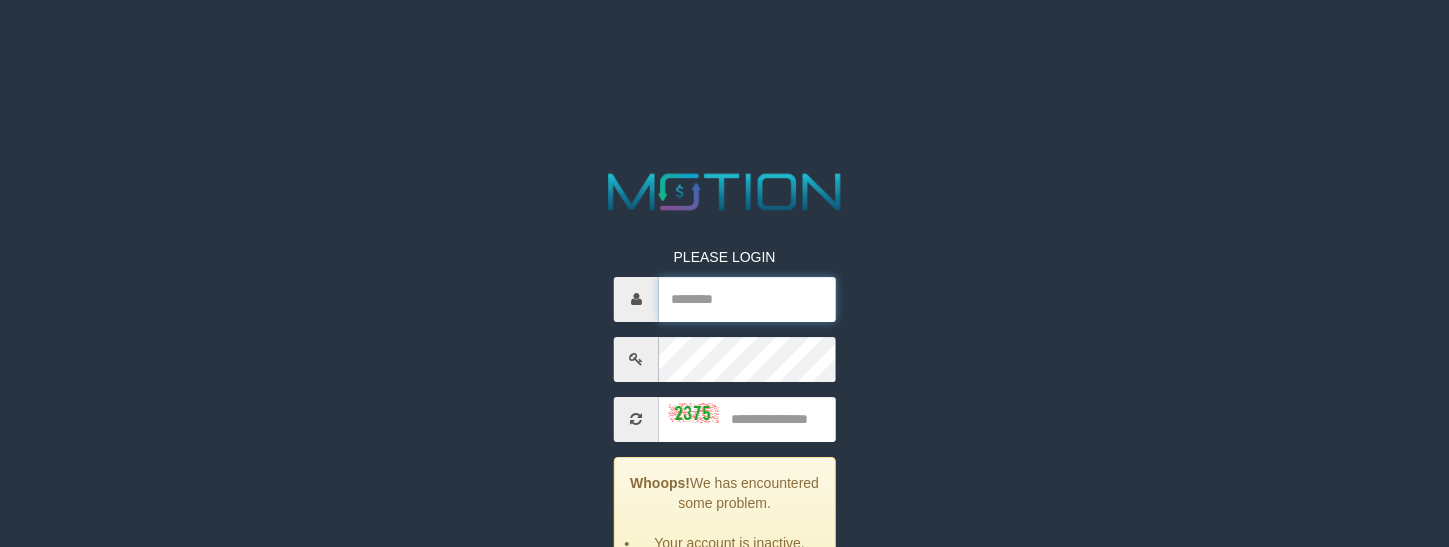 type on "********" 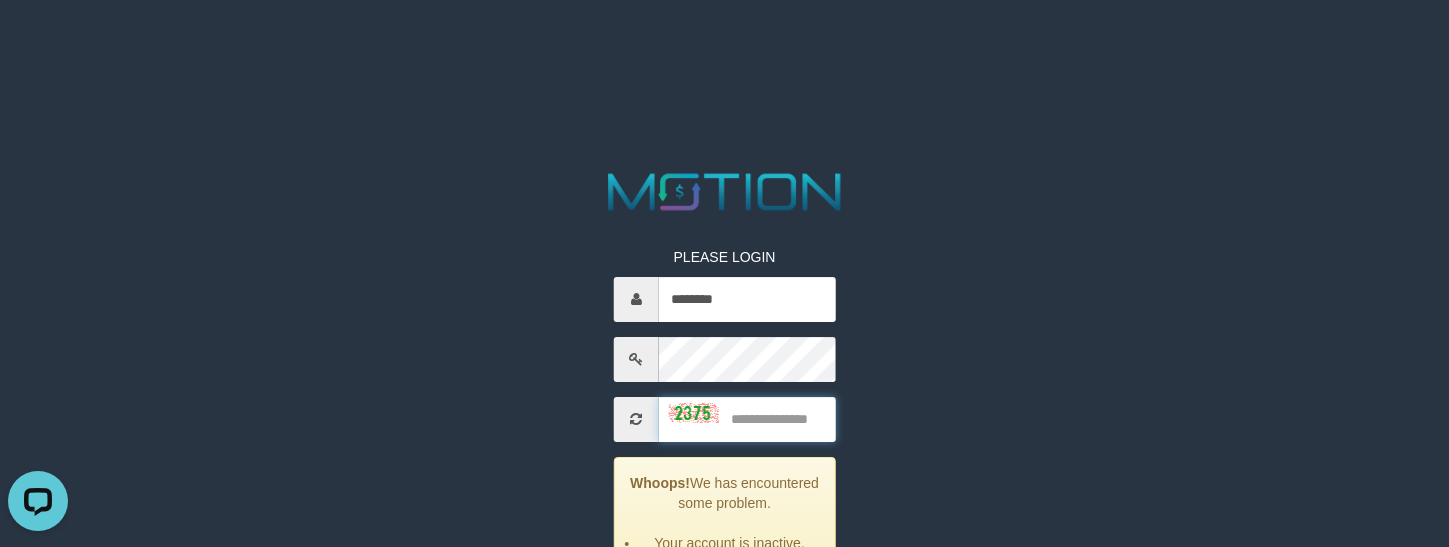 scroll, scrollTop: 0, scrollLeft: 0, axis: both 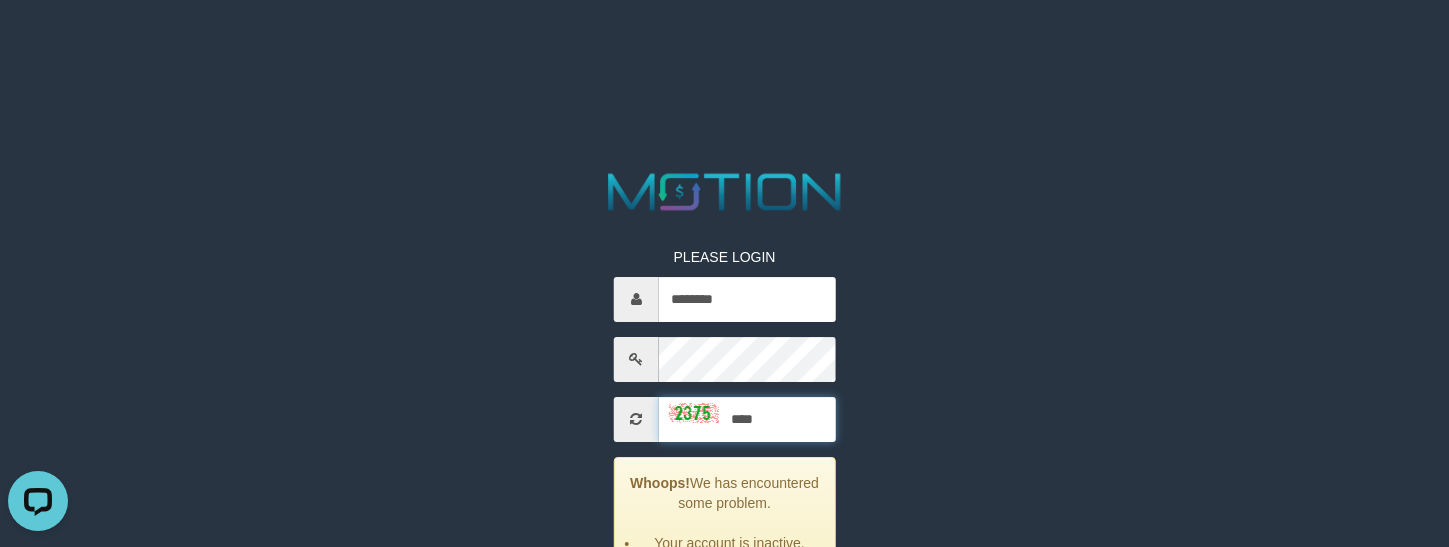 type on "****" 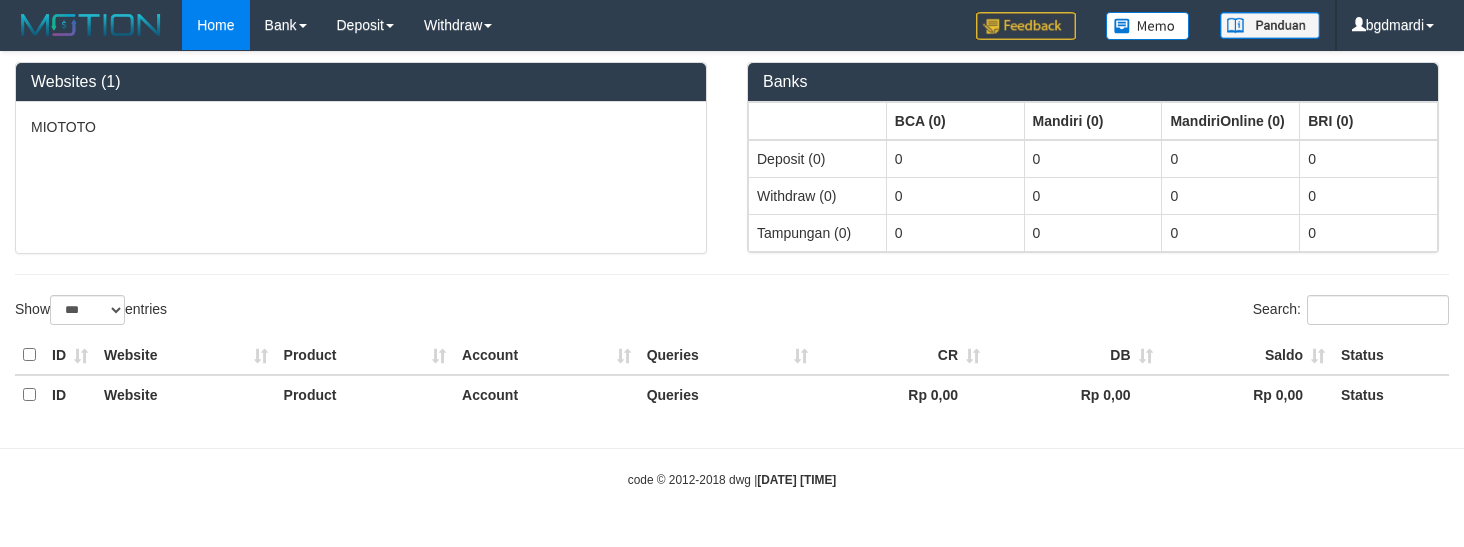 select on "***" 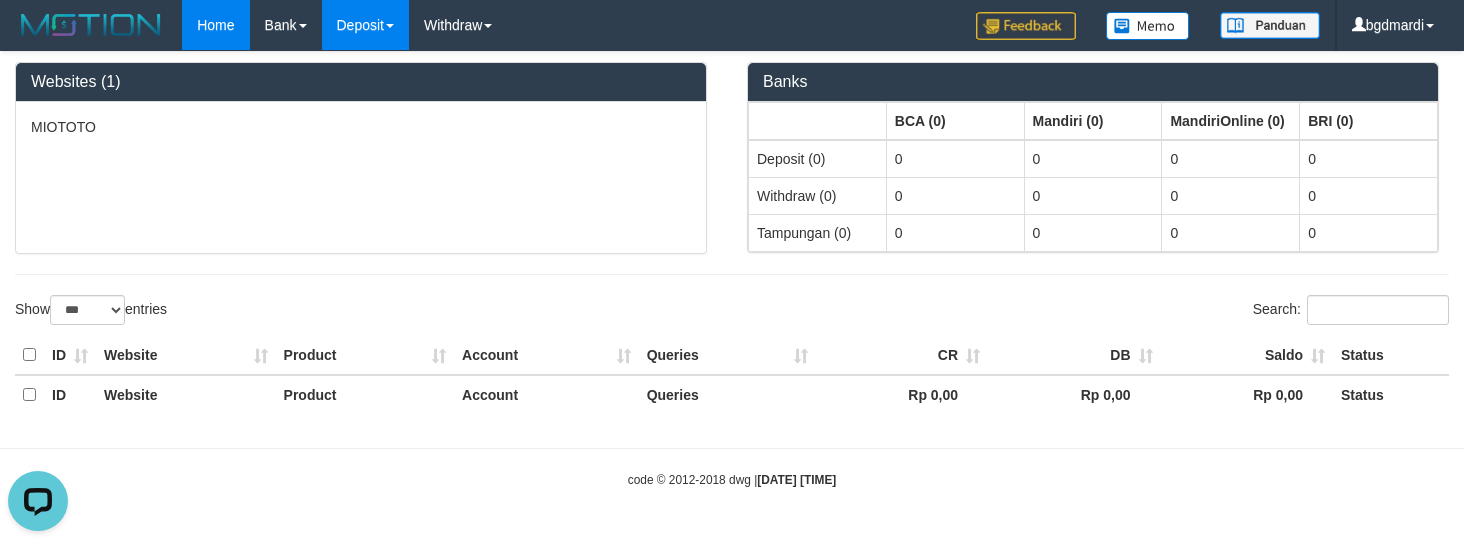 scroll, scrollTop: 0, scrollLeft: 0, axis: both 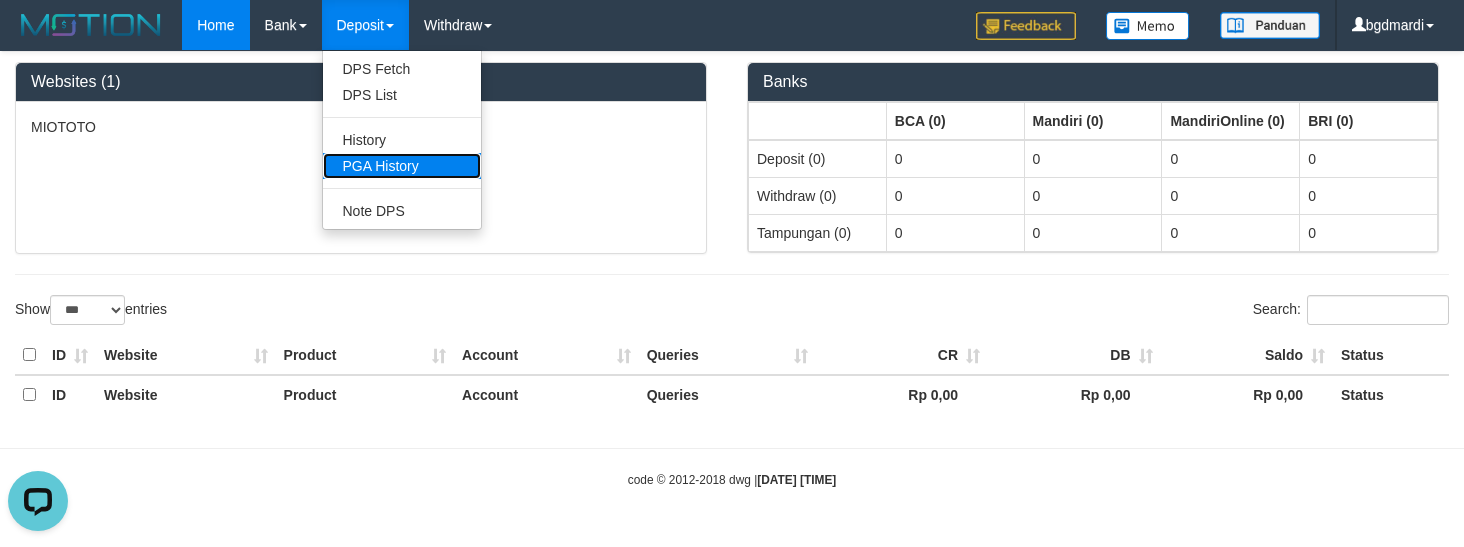 click on "PGA History" at bounding box center [402, 166] 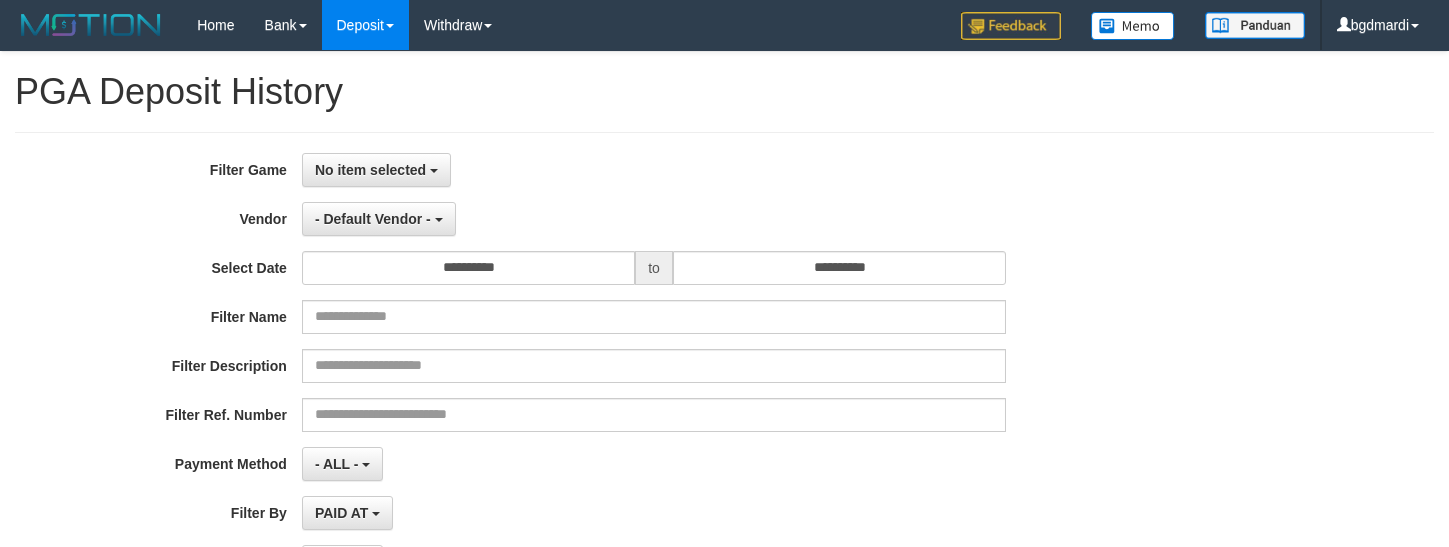 select 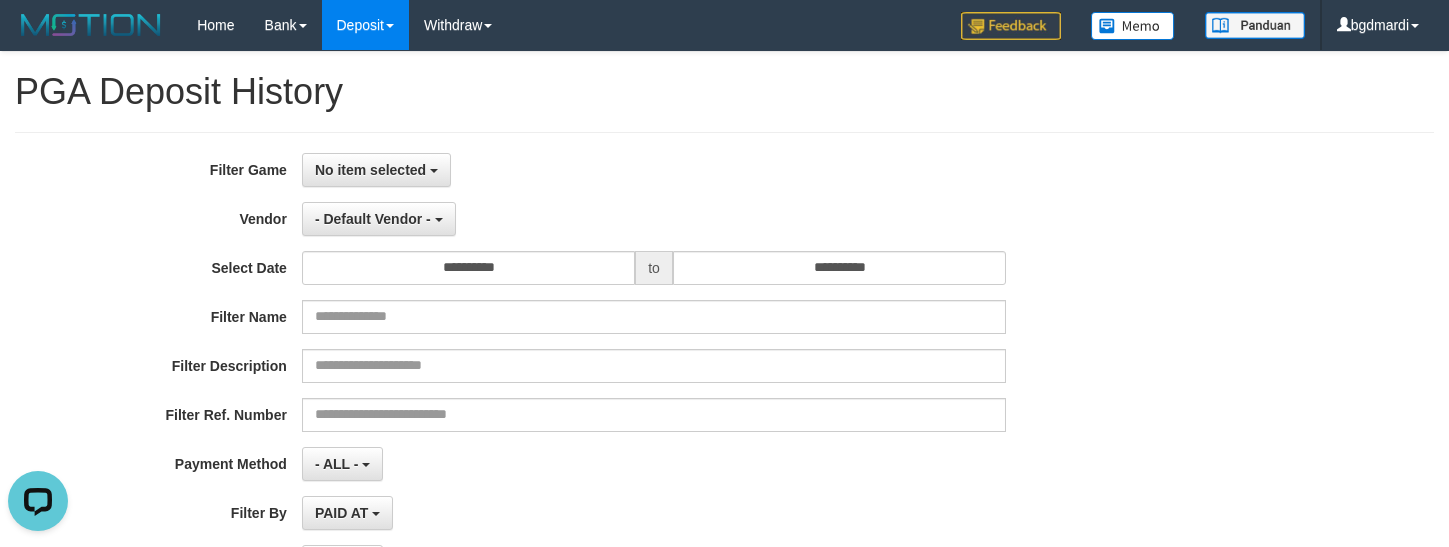 scroll, scrollTop: 0, scrollLeft: 0, axis: both 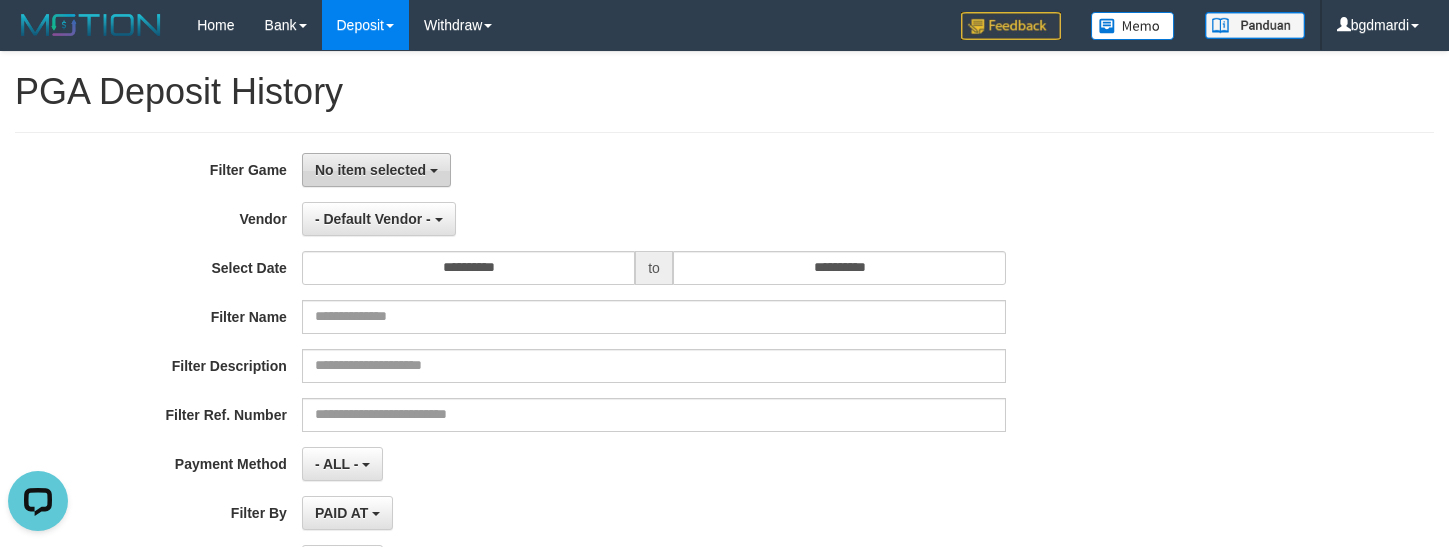 click on "No item selected" at bounding box center [376, 170] 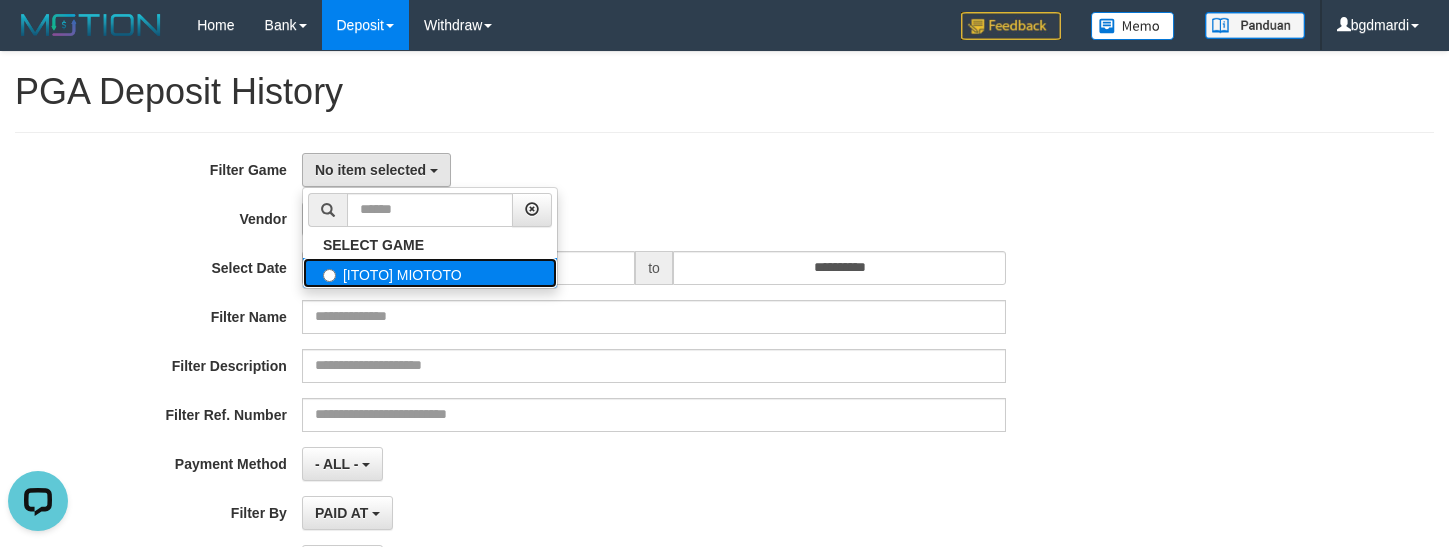 click on "[ITOTO] MIOTOTO" at bounding box center (430, 273) 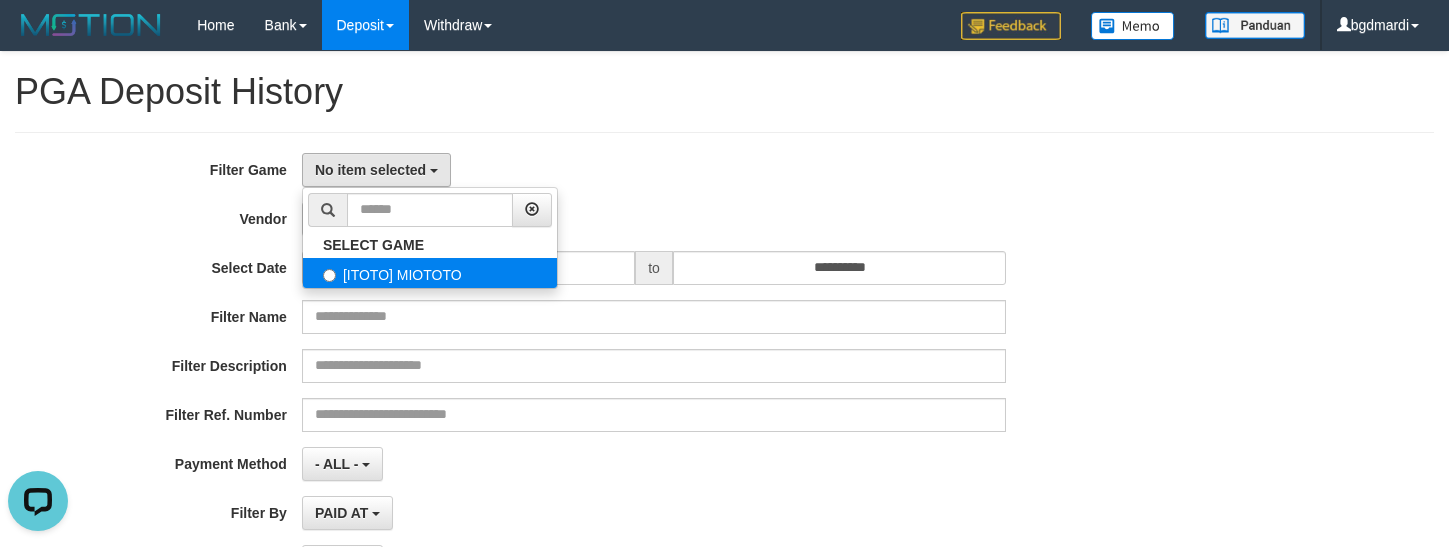 select on "****" 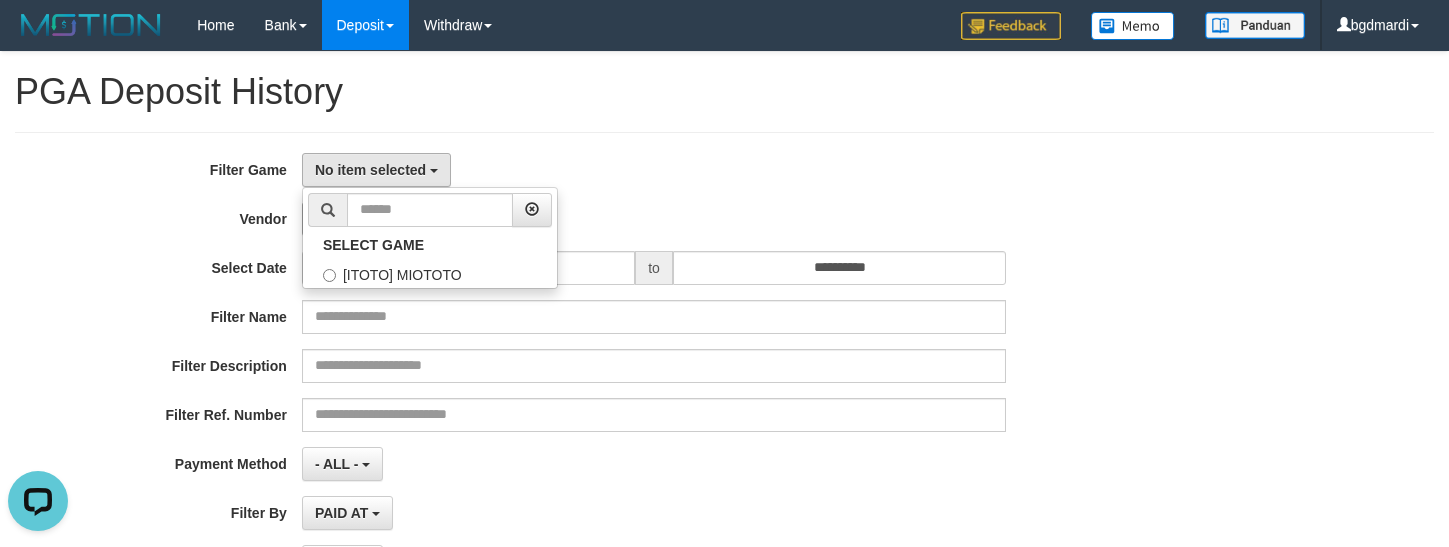 scroll, scrollTop: 18, scrollLeft: 0, axis: vertical 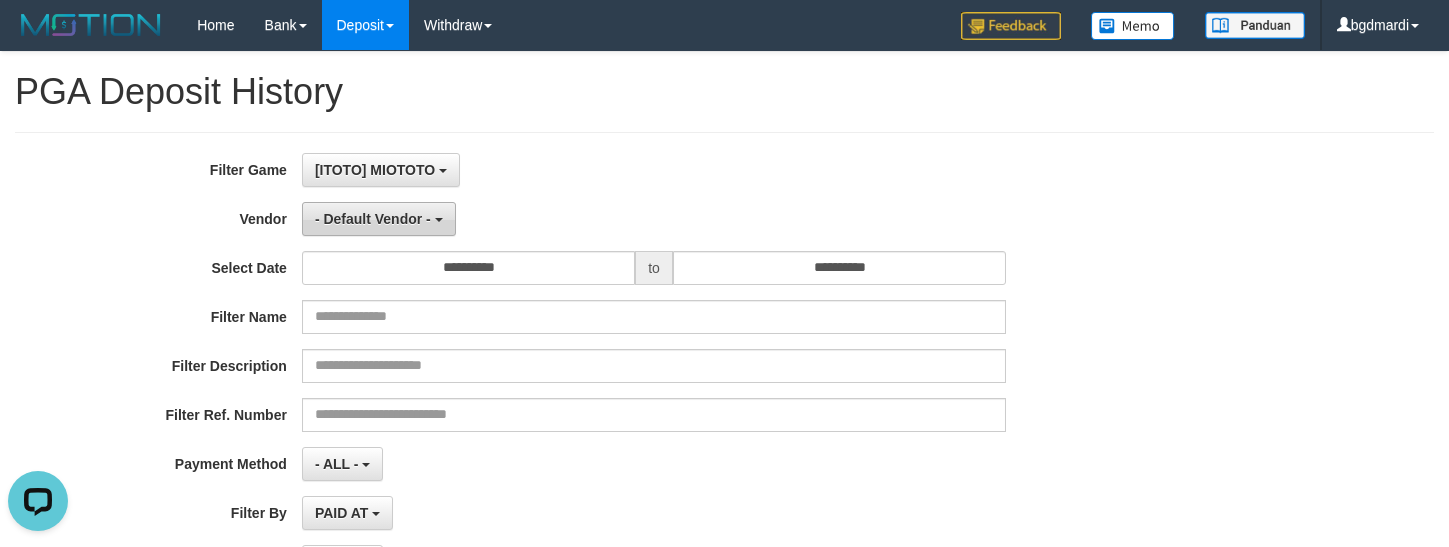 click on "- Default Vendor -" at bounding box center (373, 219) 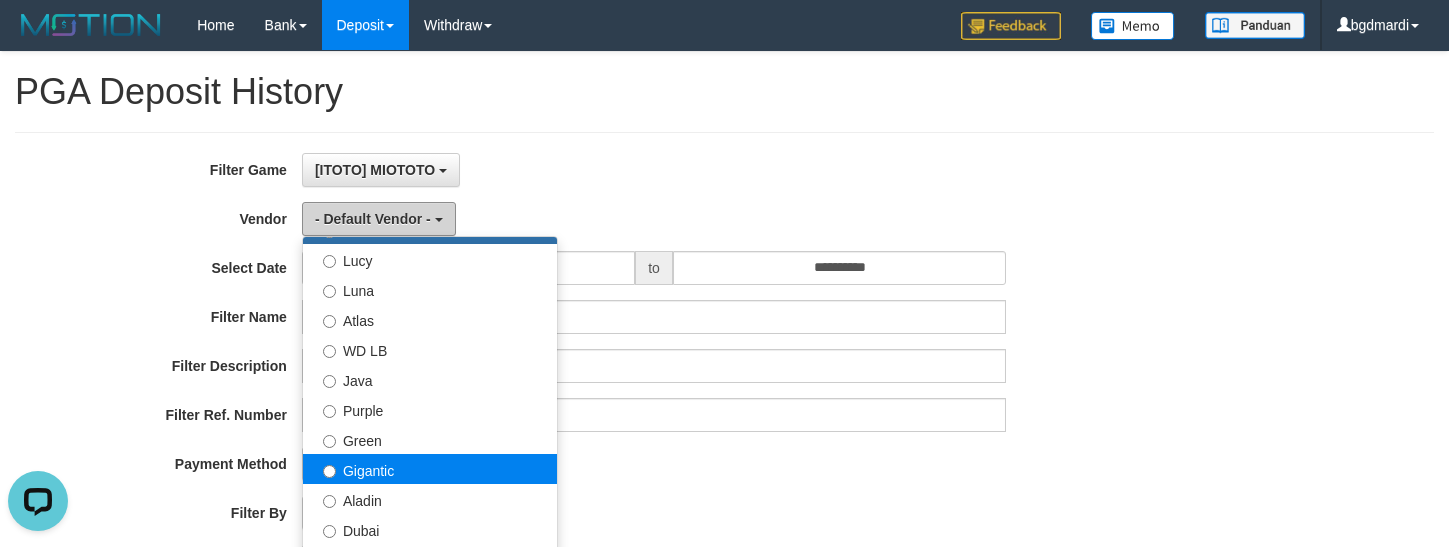 scroll, scrollTop: 100, scrollLeft: 0, axis: vertical 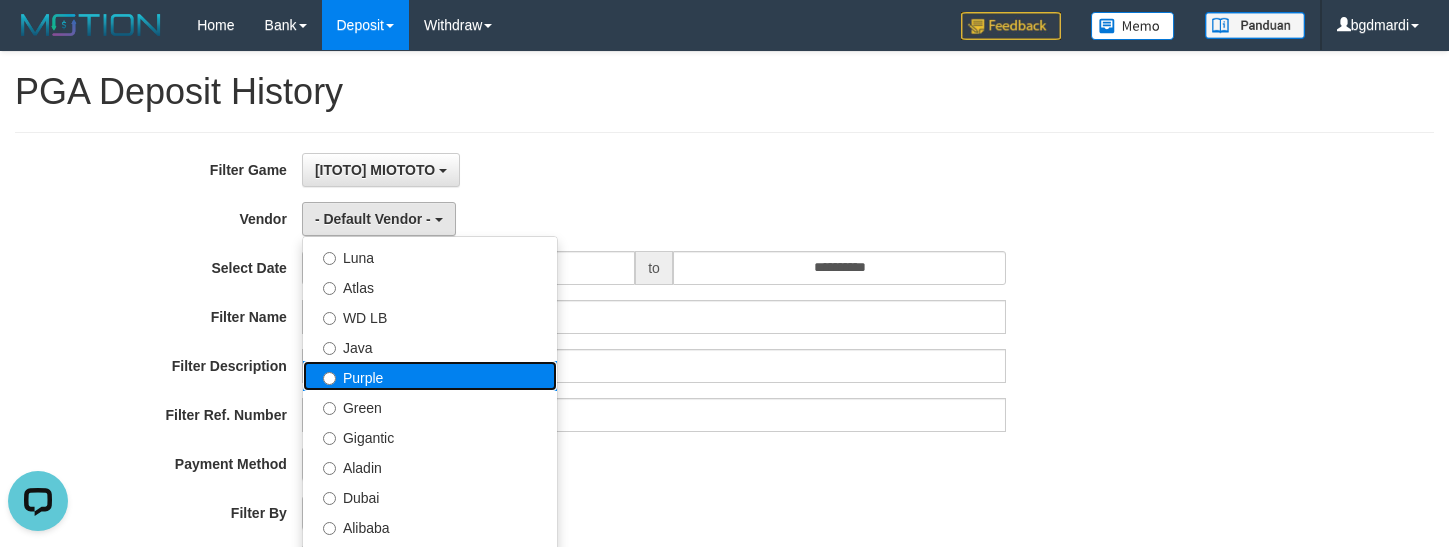 click on "Purple" at bounding box center (430, 376) 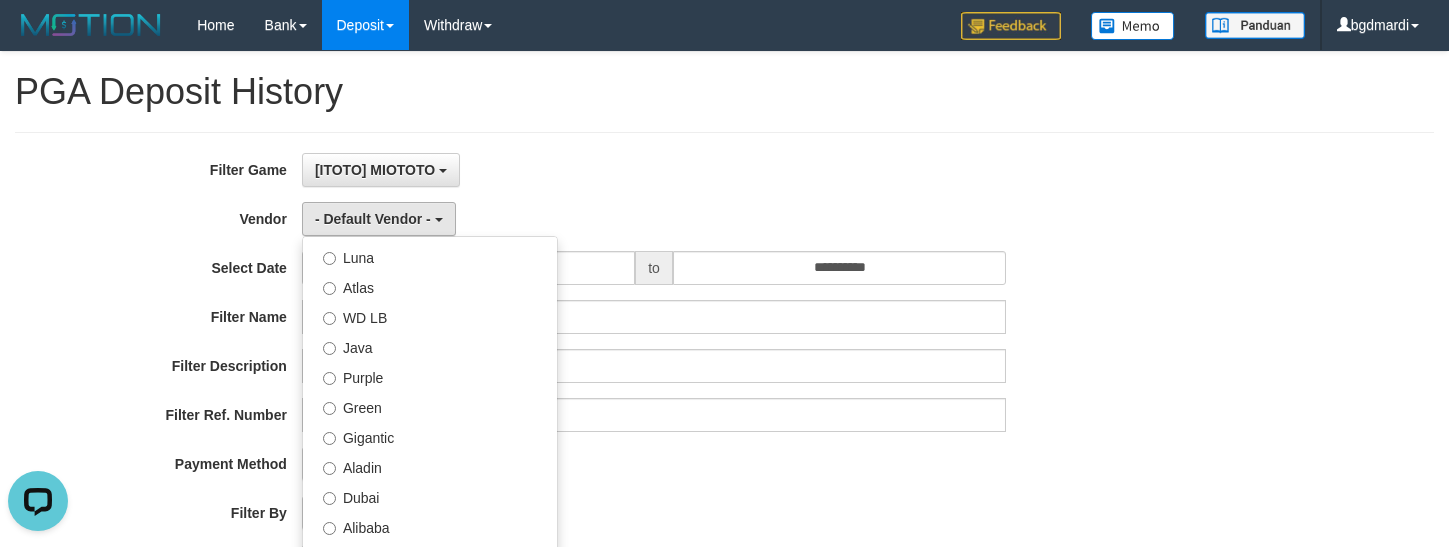 select on "**********" 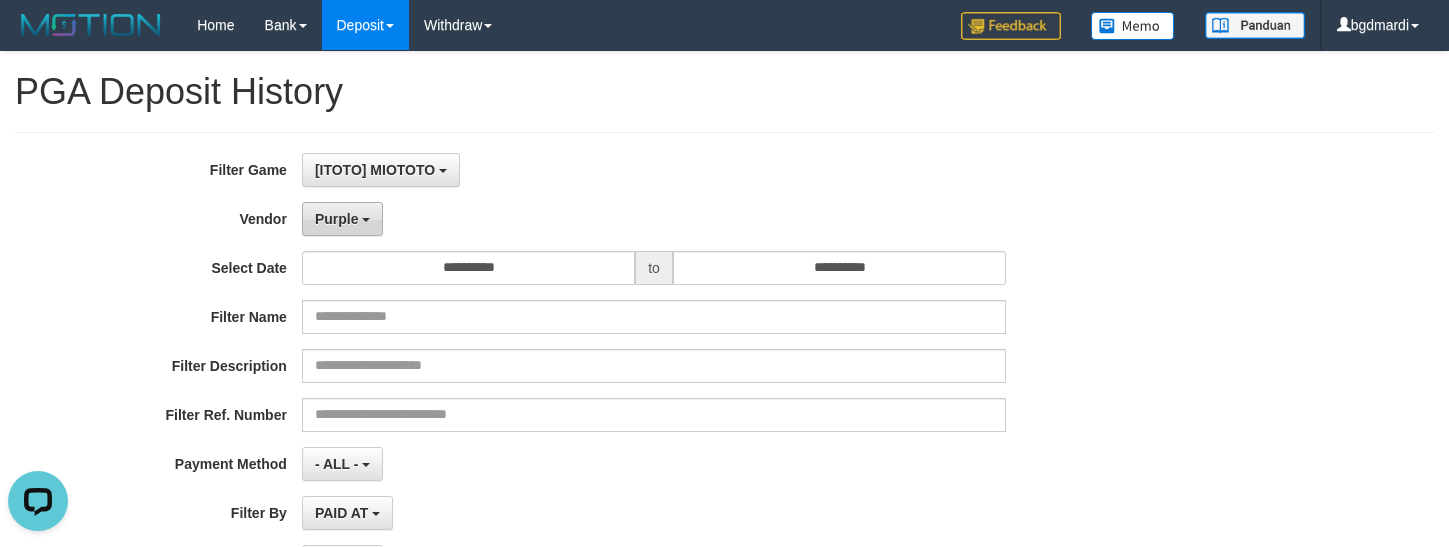 click on "Purple" at bounding box center (342, 219) 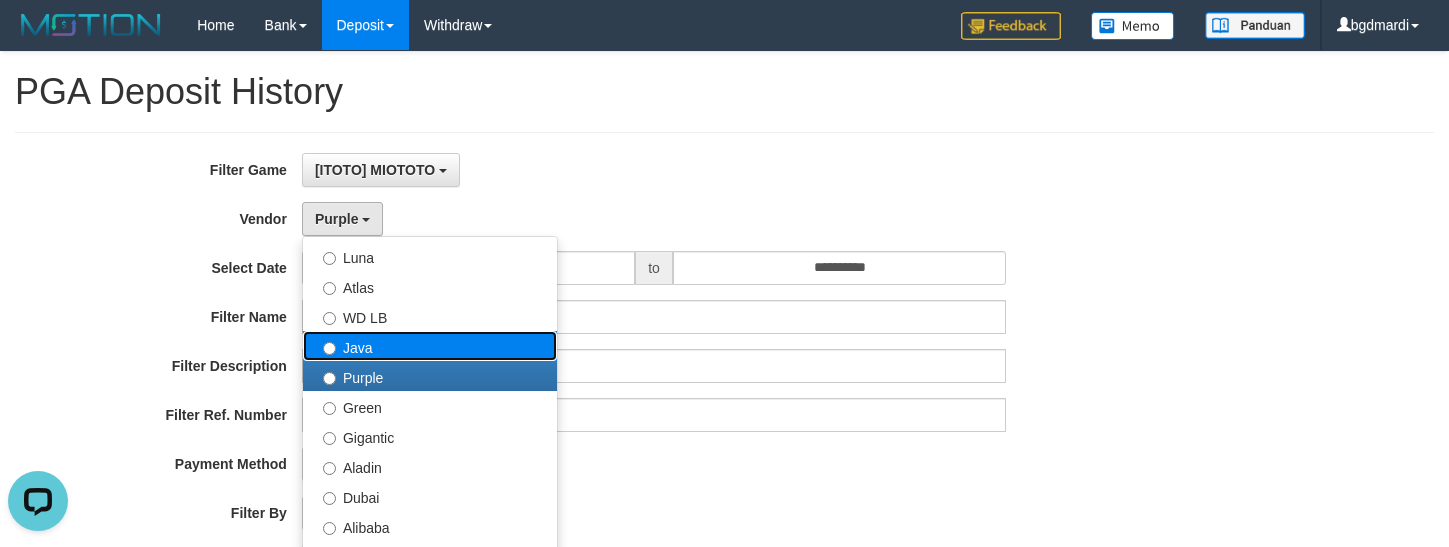 click on "Java" at bounding box center [430, 346] 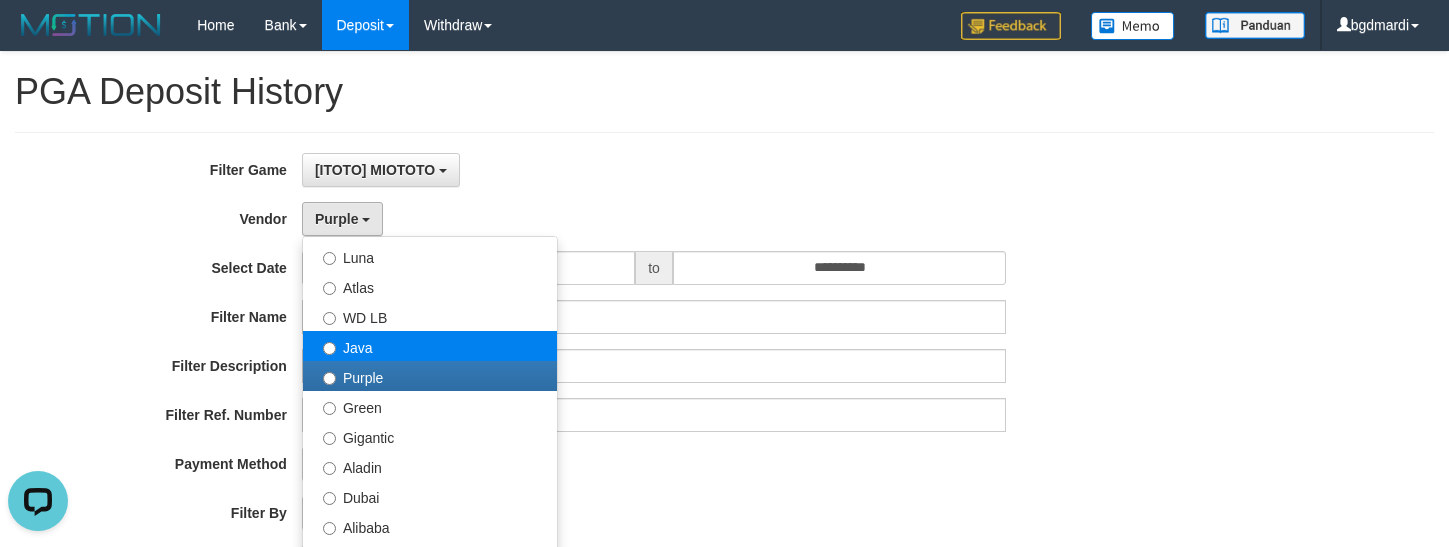 select on "**********" 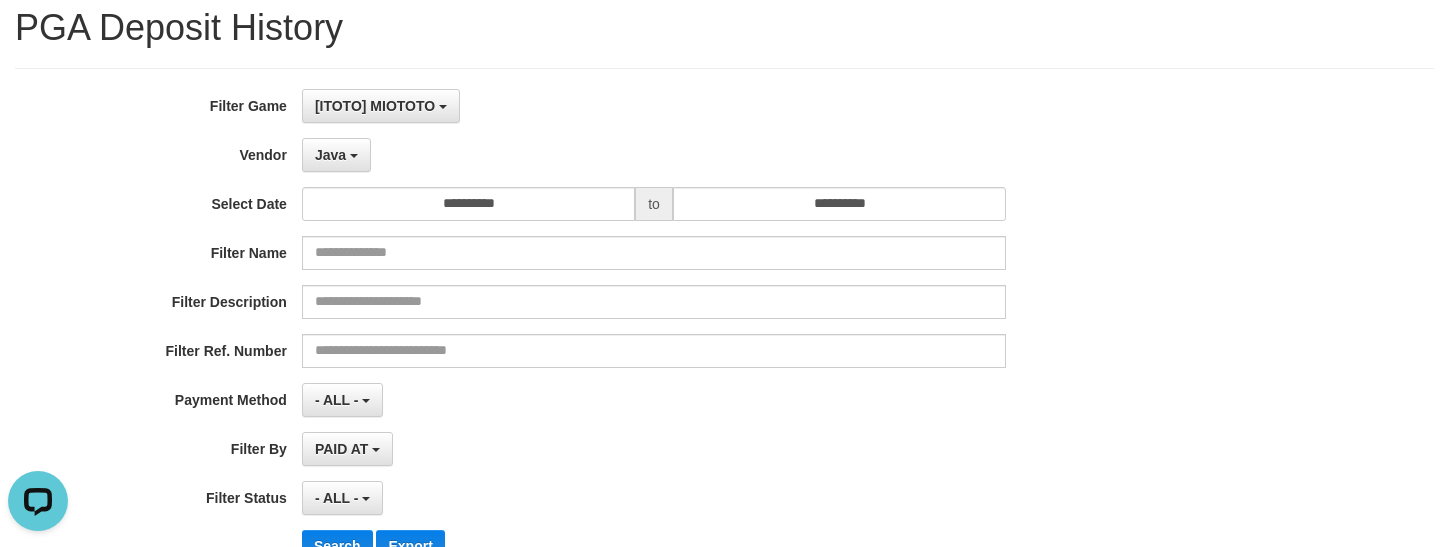 scroll, scrollTop: 100, scrollLeft: 0, axis: vertical 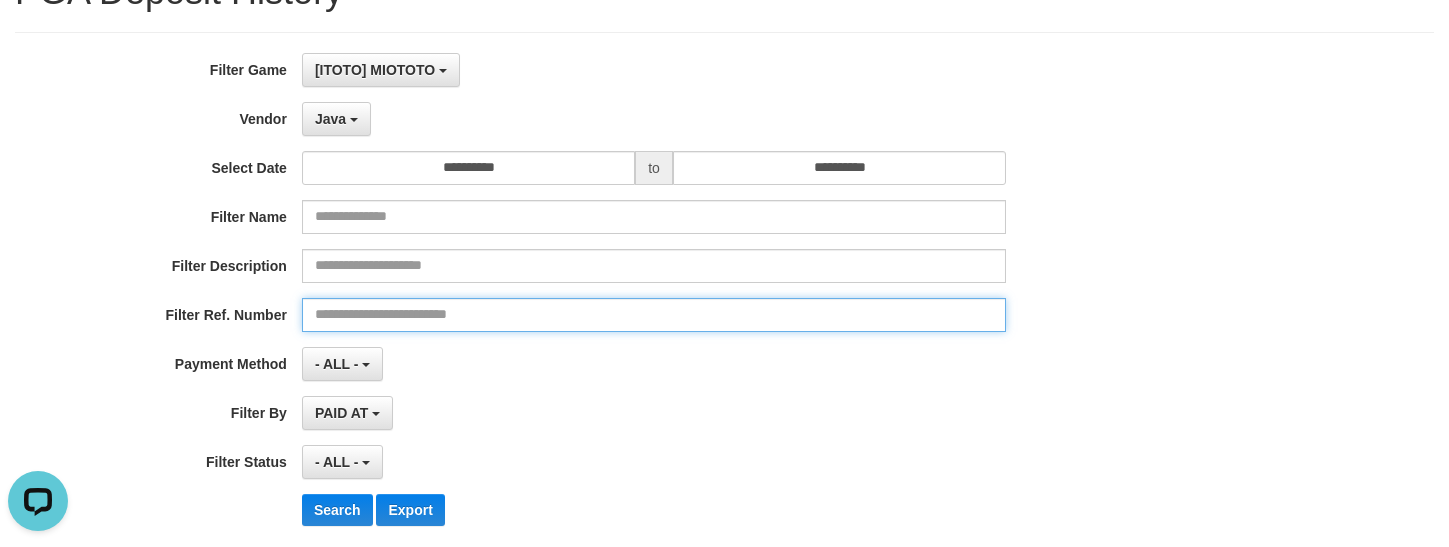 click at bounding box center [654, 315] 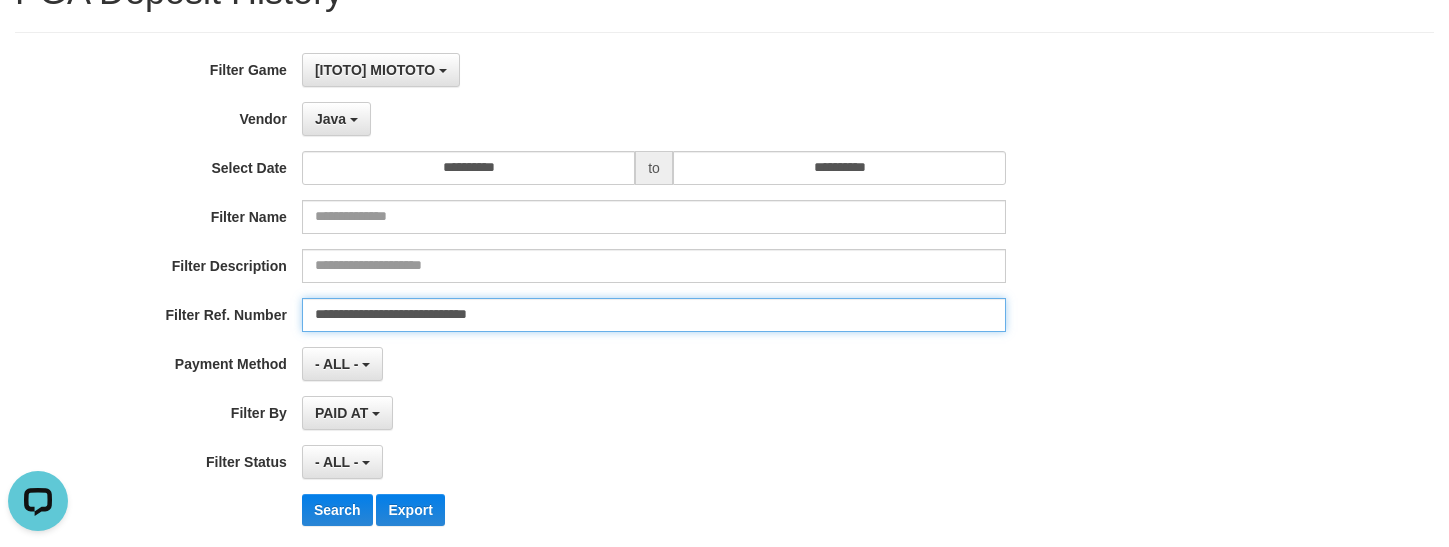 type on "**********" 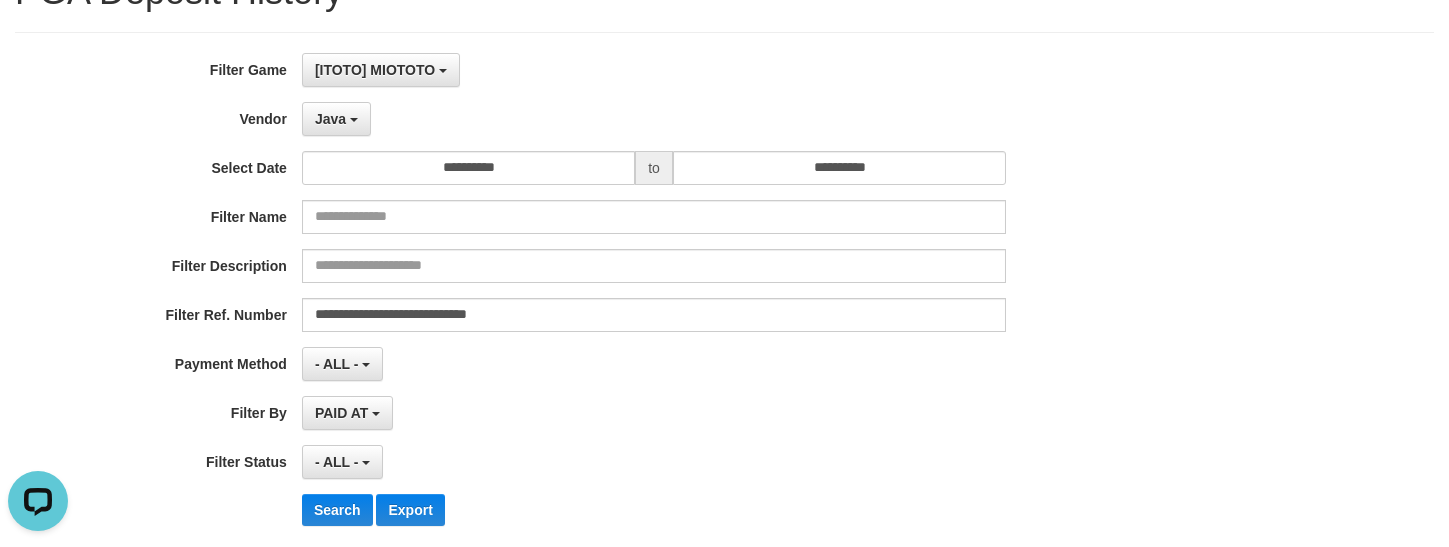 click on "**********" at bounding box center (604, 297) 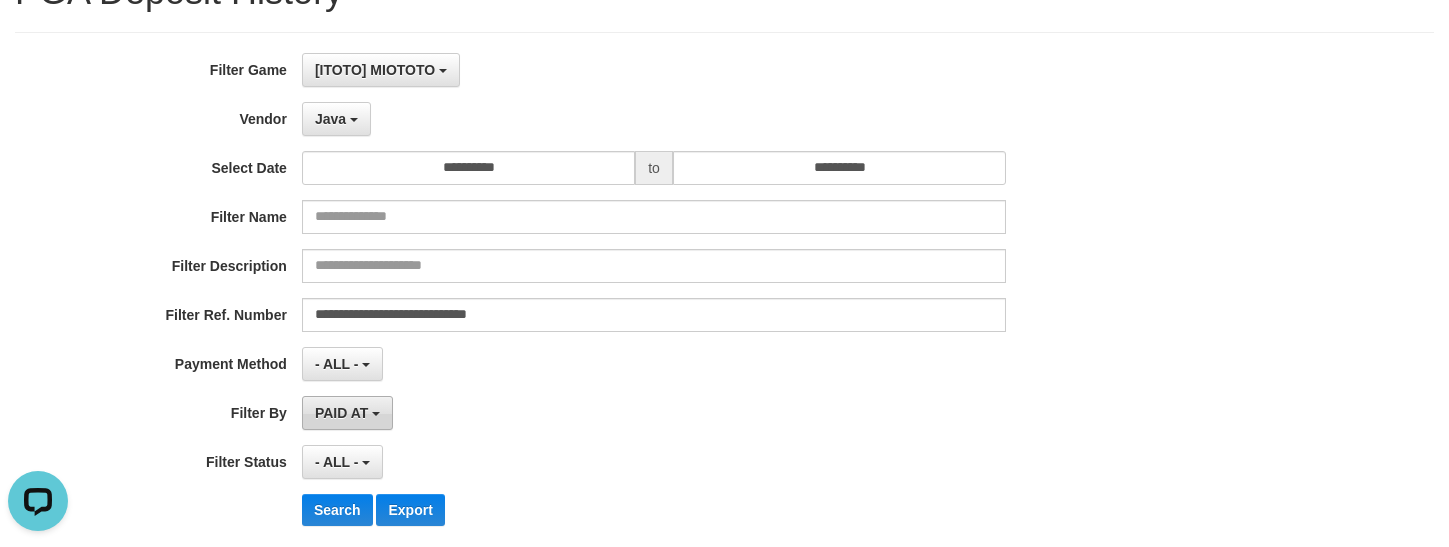 click on "PAID AT" at bounding box center (341, 413) 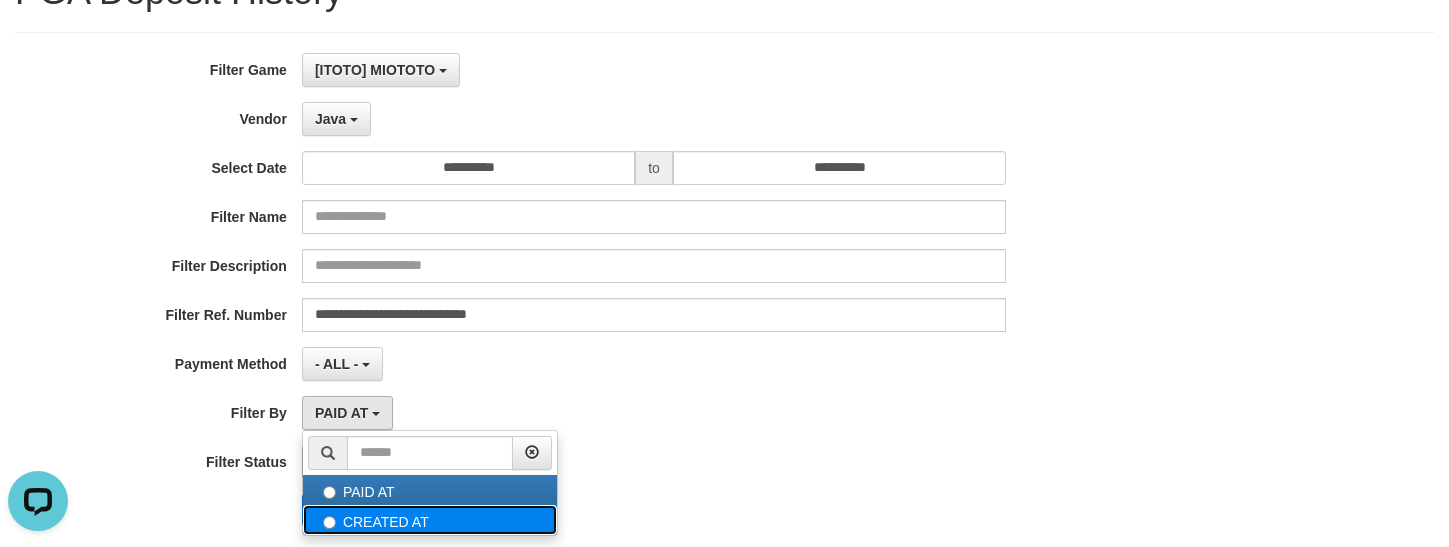 click on "CREATED AT" at bounding box center [430, 520] 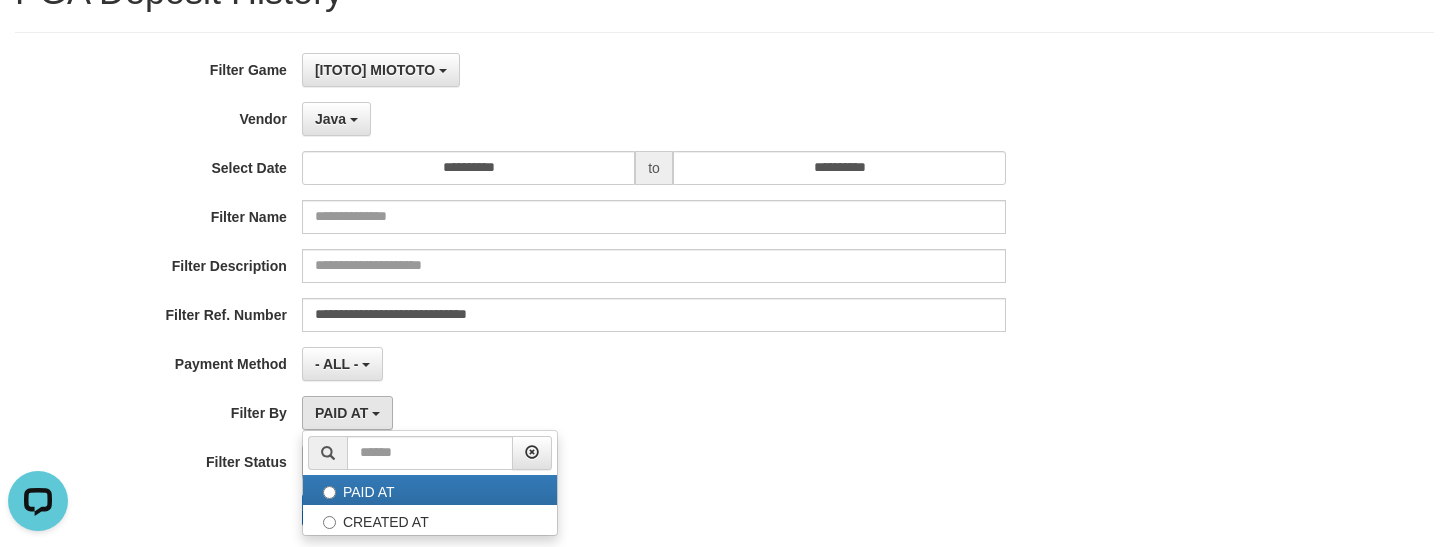 select on "*" 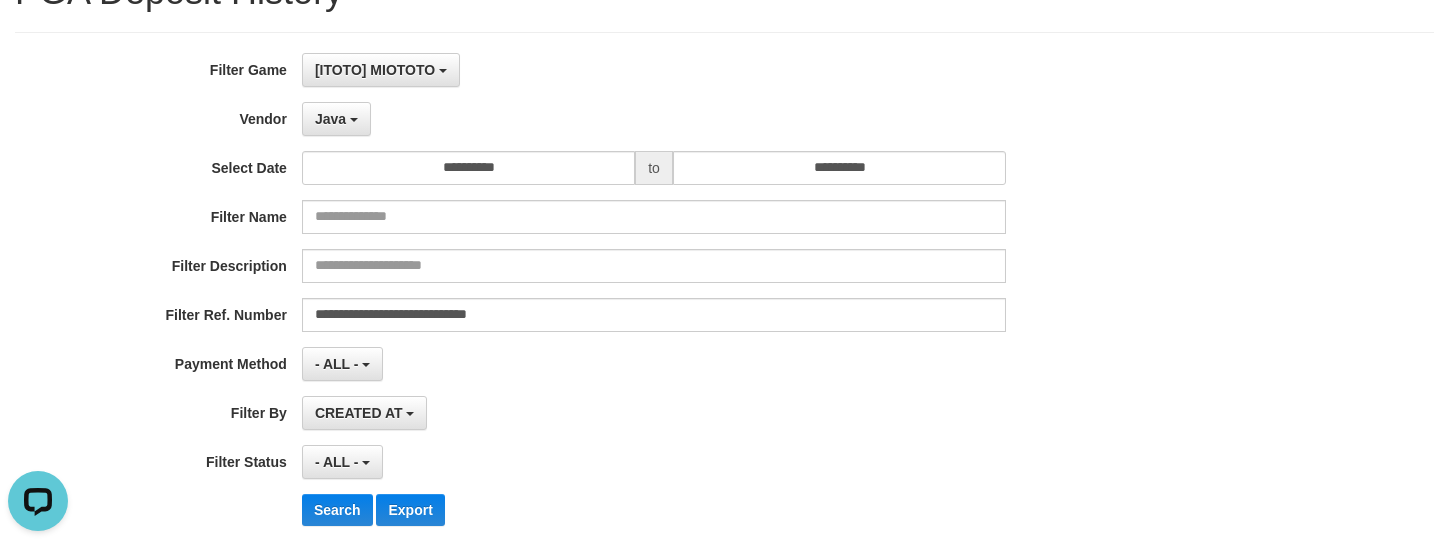 scroll, scrollTop: 200, scrollLeft: 0, axis: vertical 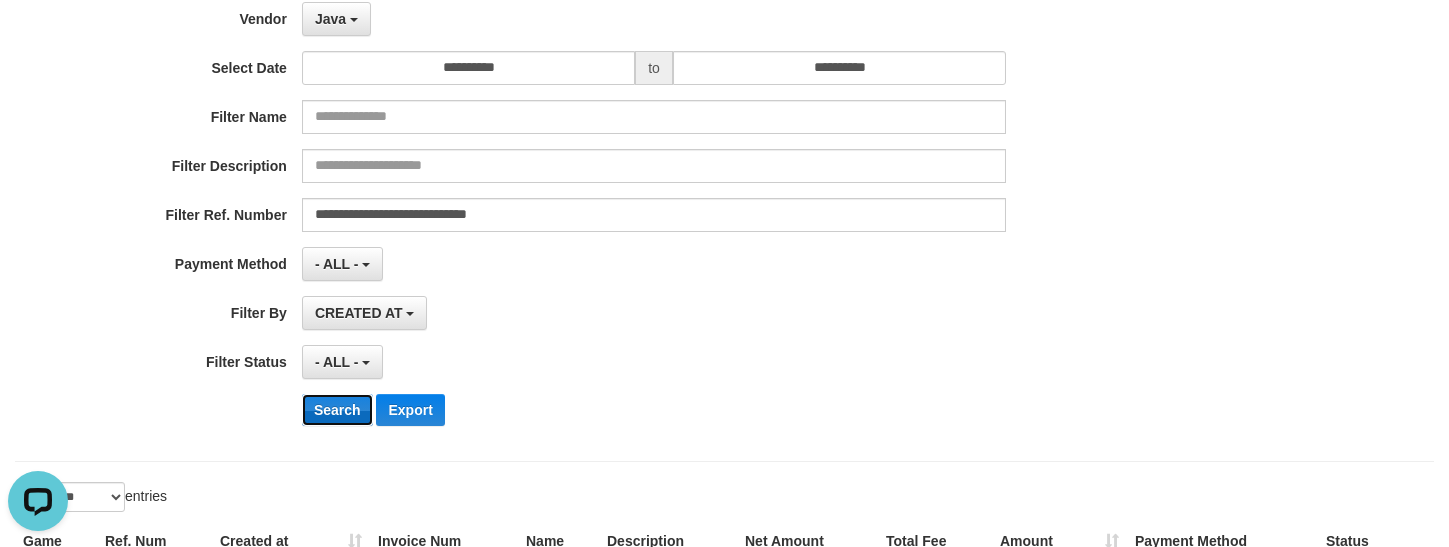 click on "Search" at bounding box center [337, 410] 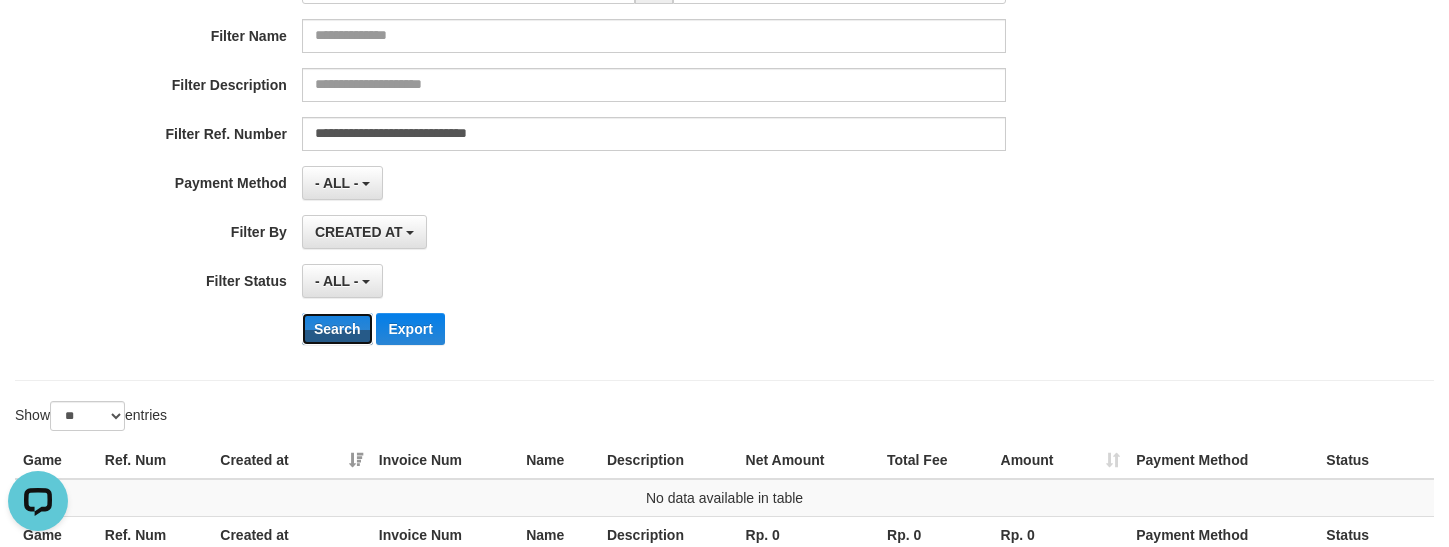 scroll, scrollTop: 0, scrollLeft: 0, axis: both 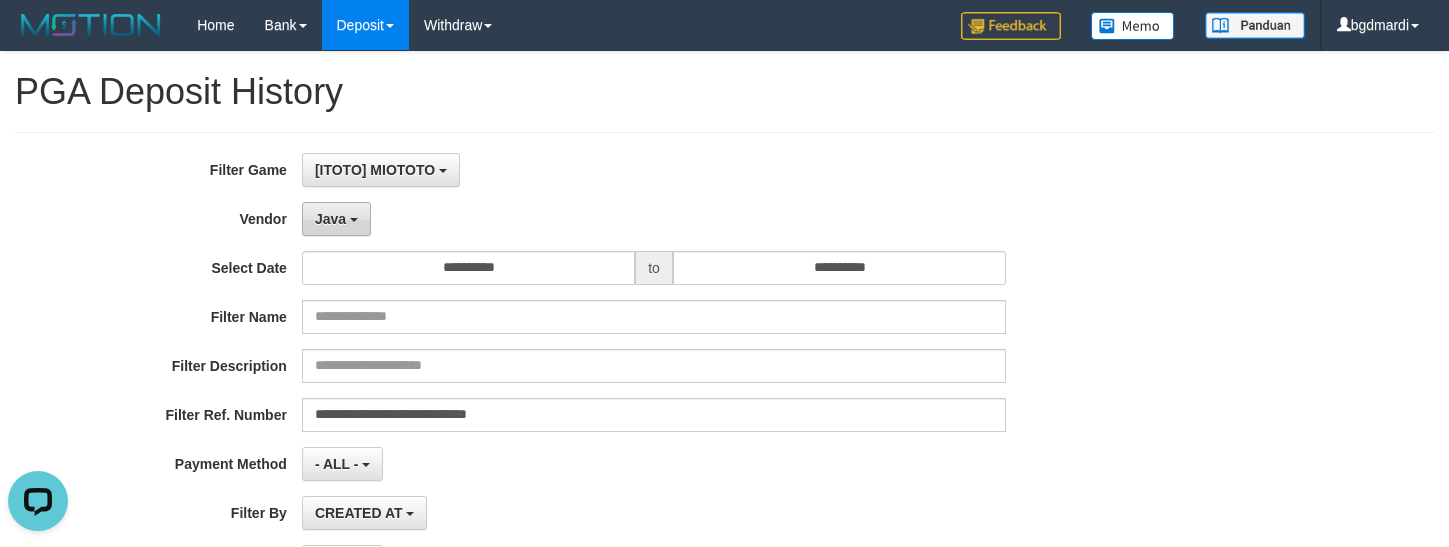 click on "Java" at bounding box center [336, 219] 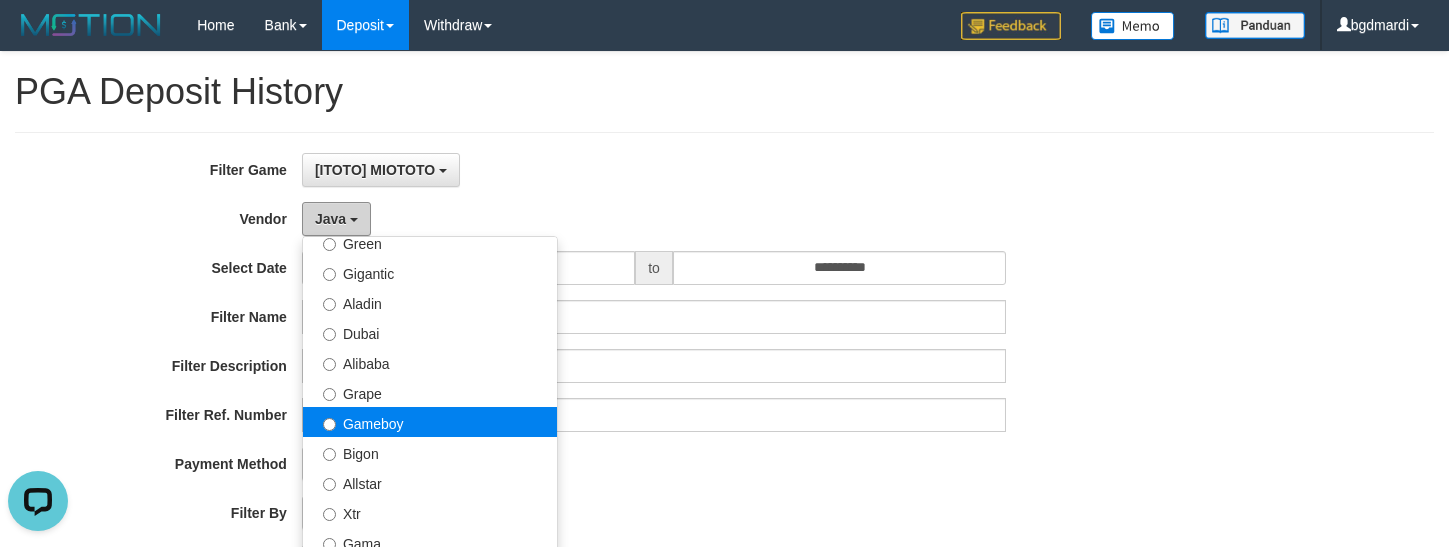 scroll, scrollTop: 300, scrollLeft: 0, axis: vertical 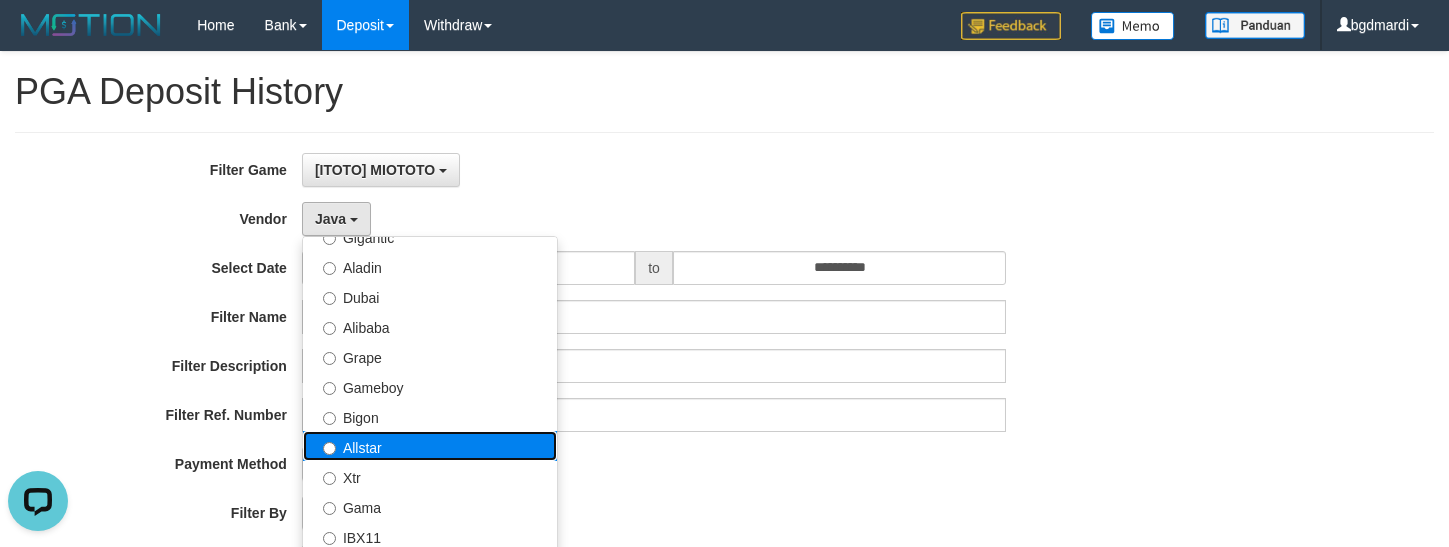 drag, startPoint x: 377, startPoint y: 447, endPoint x: 664, endPoint y: 393, distance: 292.03595 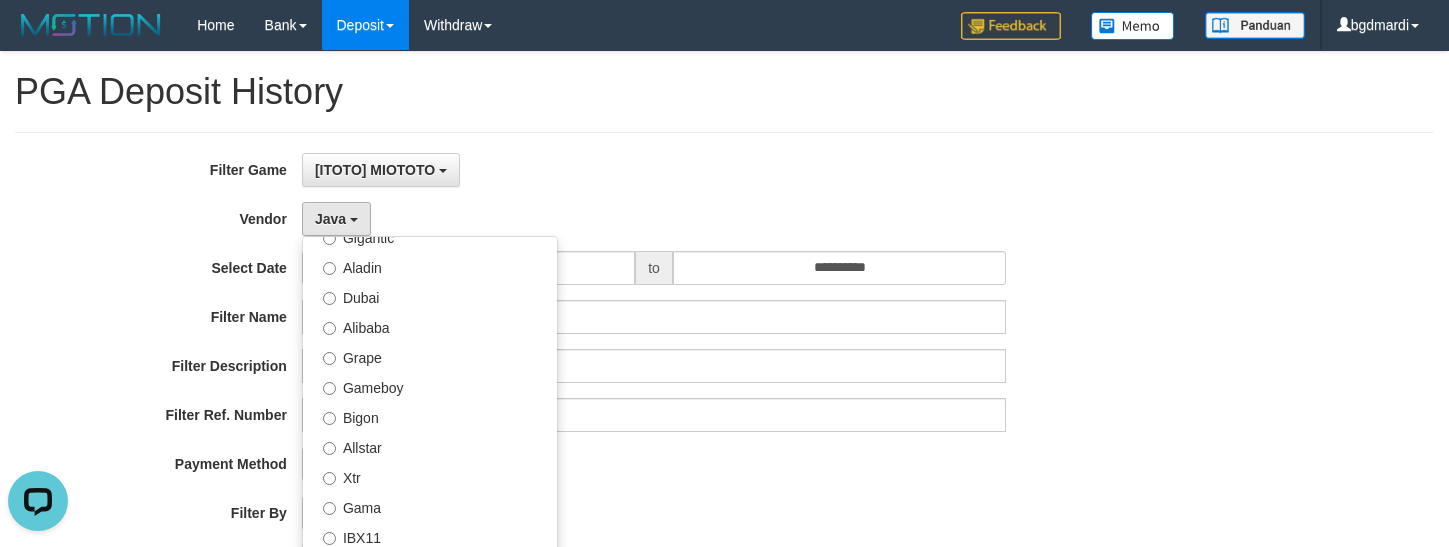 select on "**********" 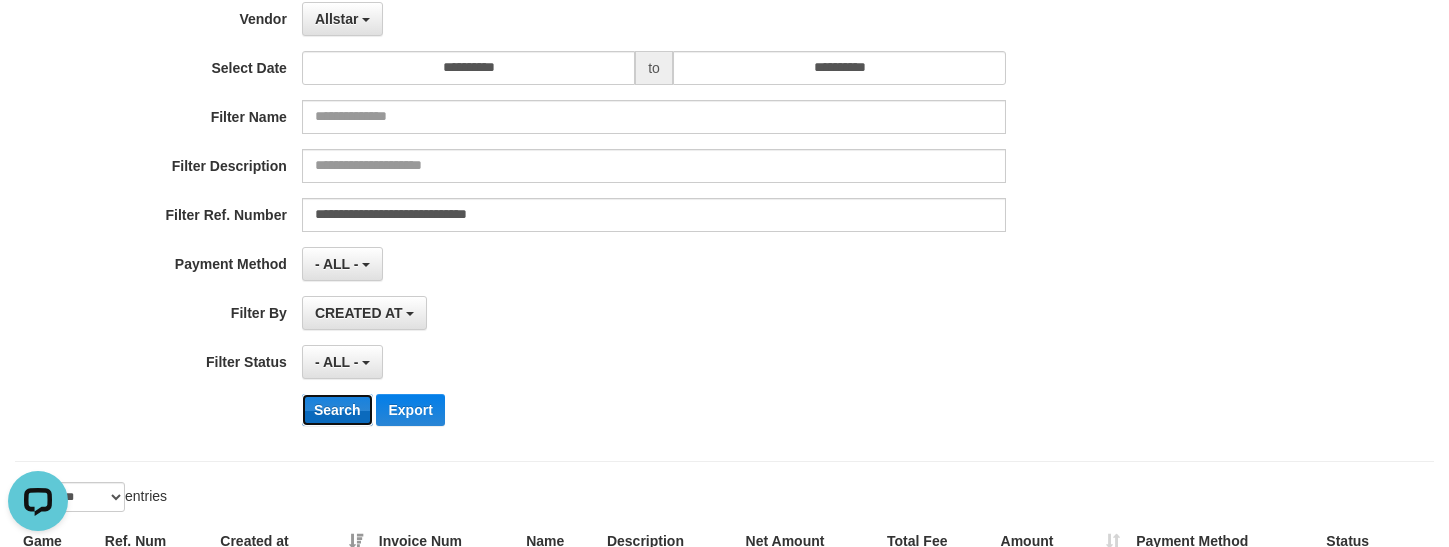 click on "Search" at bounding box center [337, 410] 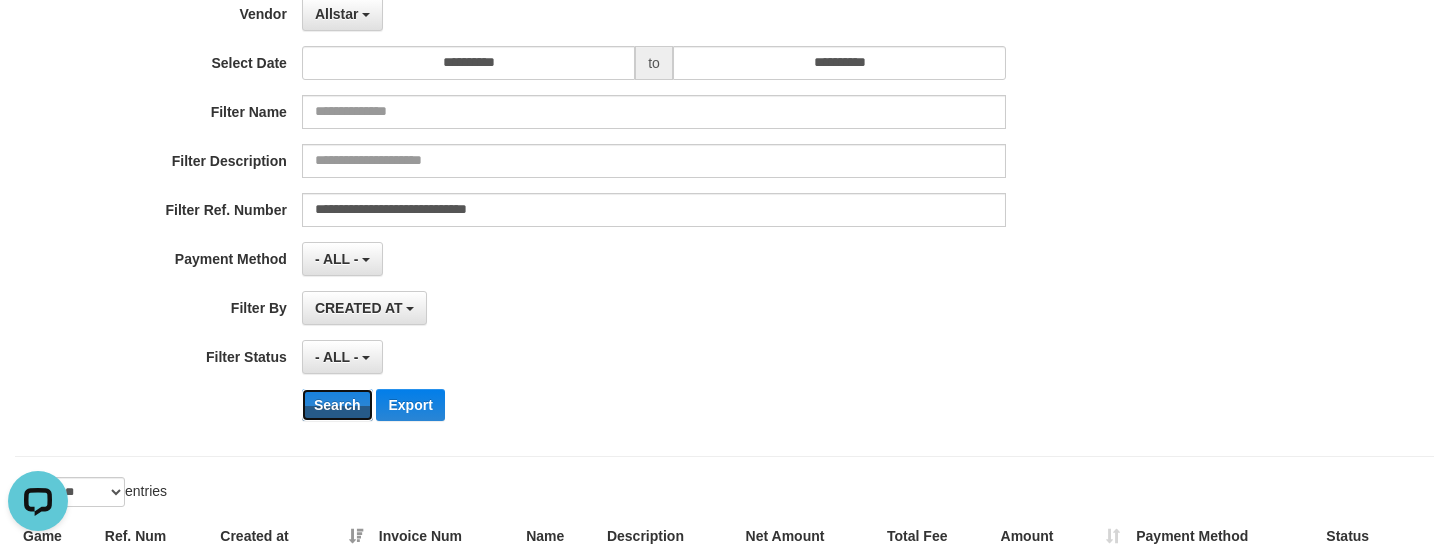 scroll, scrollTop: 0, scrollLeft: 0, axis: both 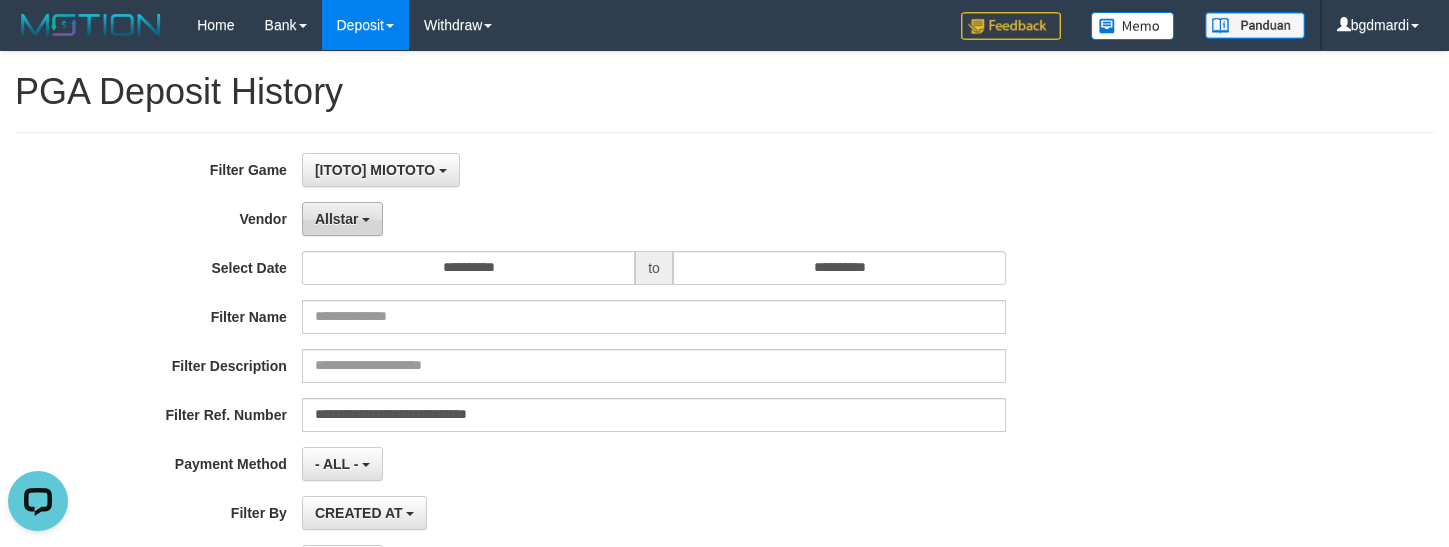 click on "Allstar" at bounding box center [337, 219] 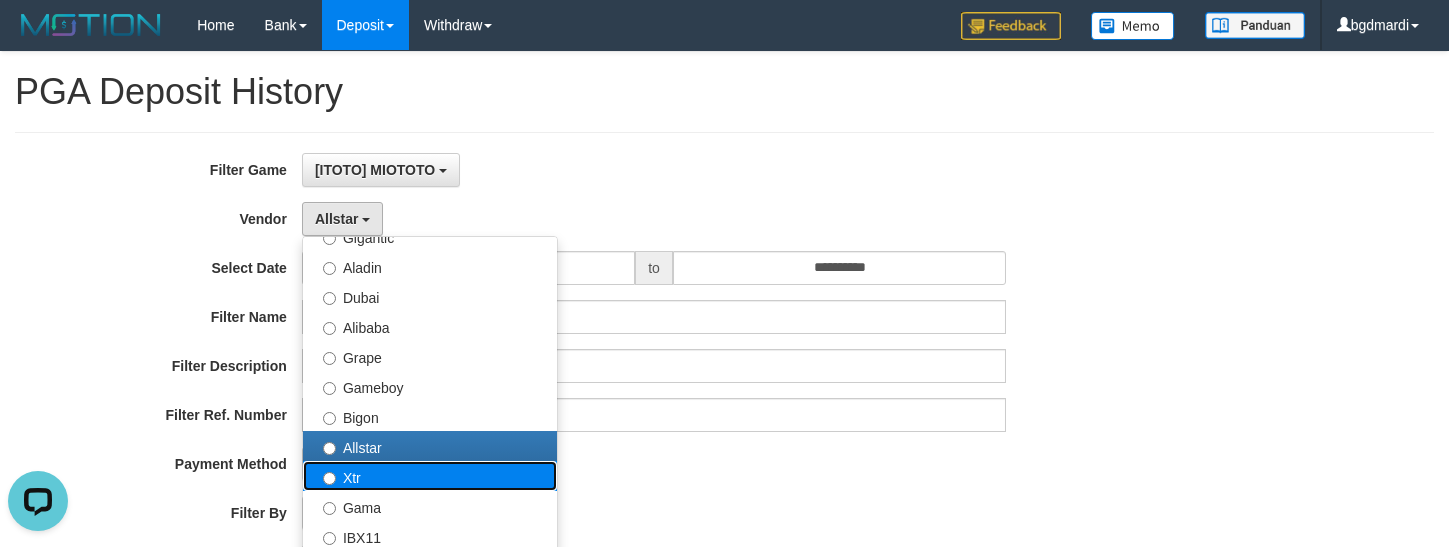 click on "Xtr" at bounding box center (430, 476) 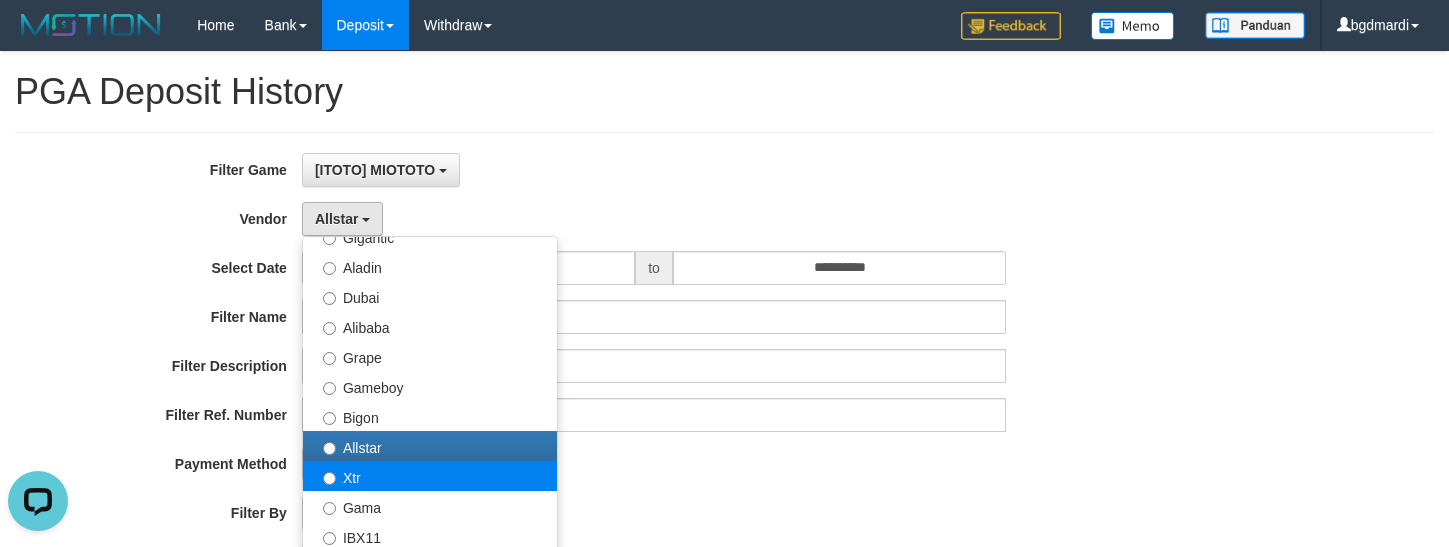 select on "**********" 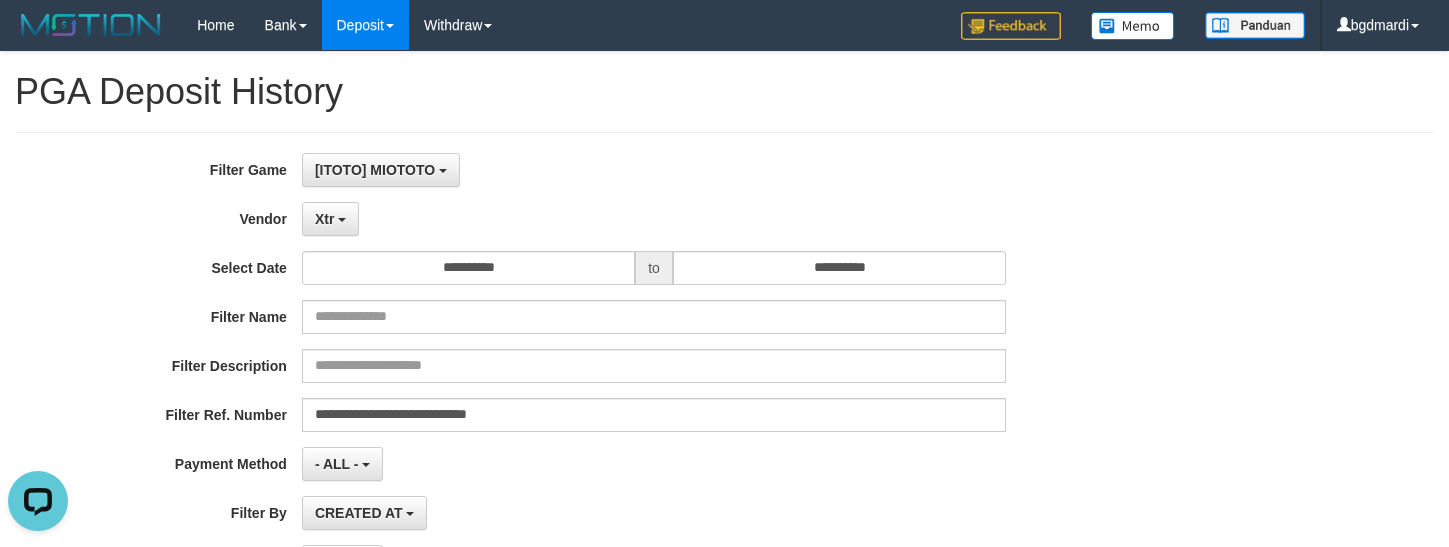 scroll, scrollTop: 447, scrollLeft: 0, axis: vertical 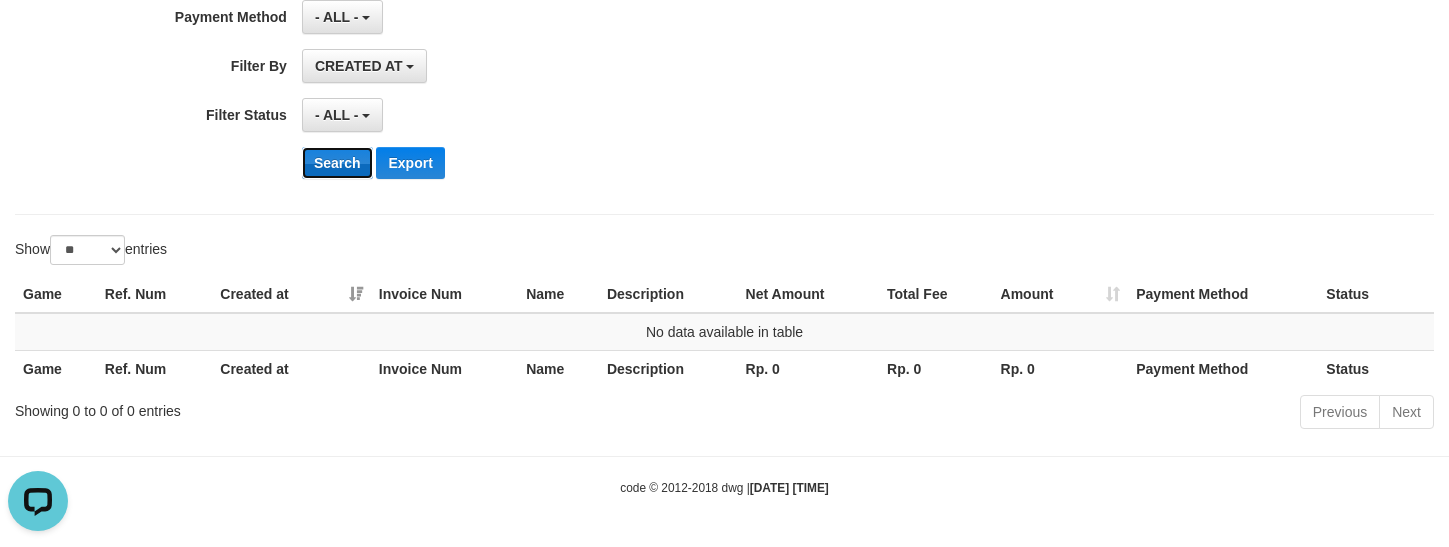 click on "Search" at bounding box center (337, 163) 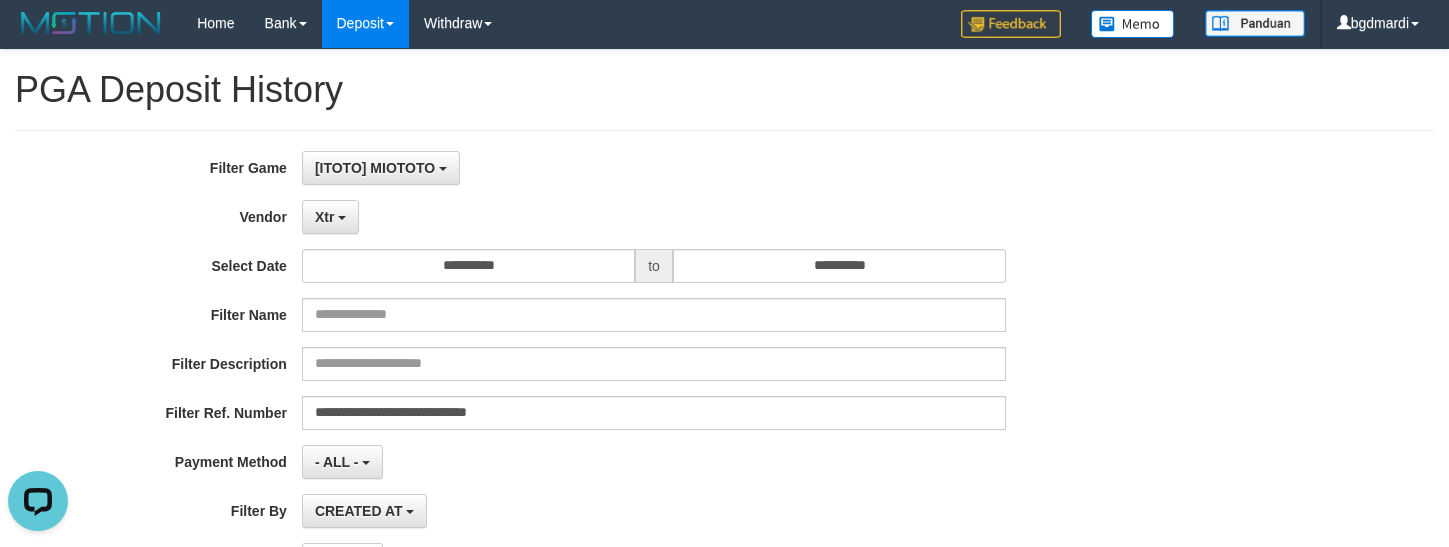 scroll, scrollTop: 0, scrollLeft: 0, axis: both 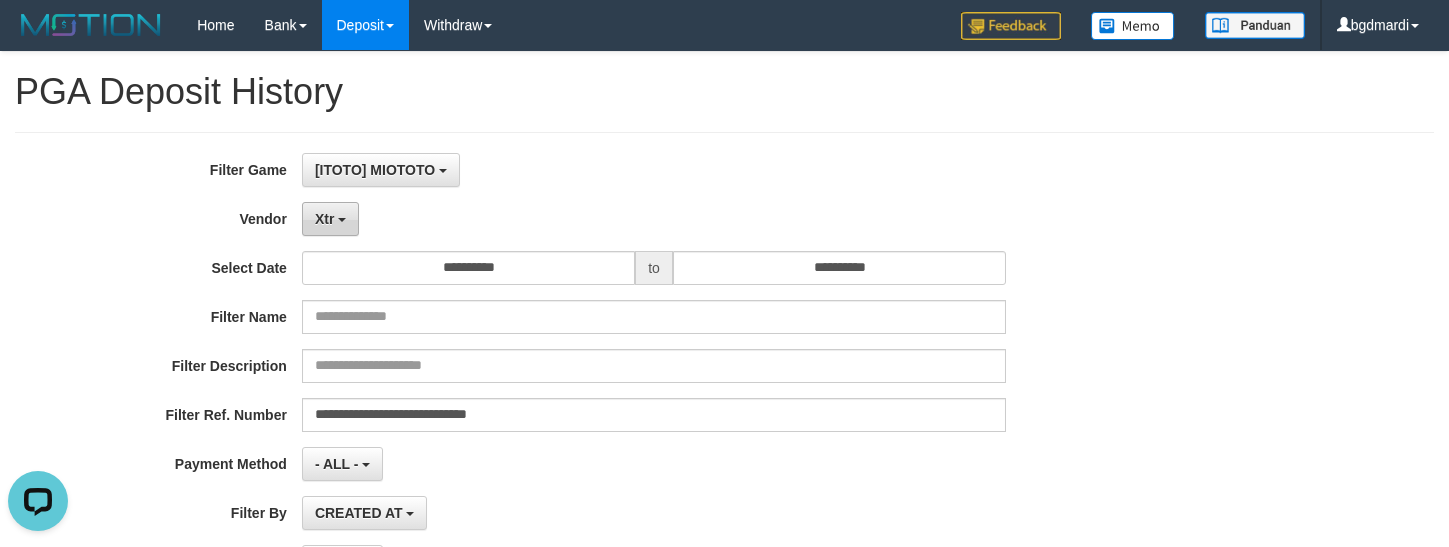 click on "Xtr" at bounding box center (324, 219) 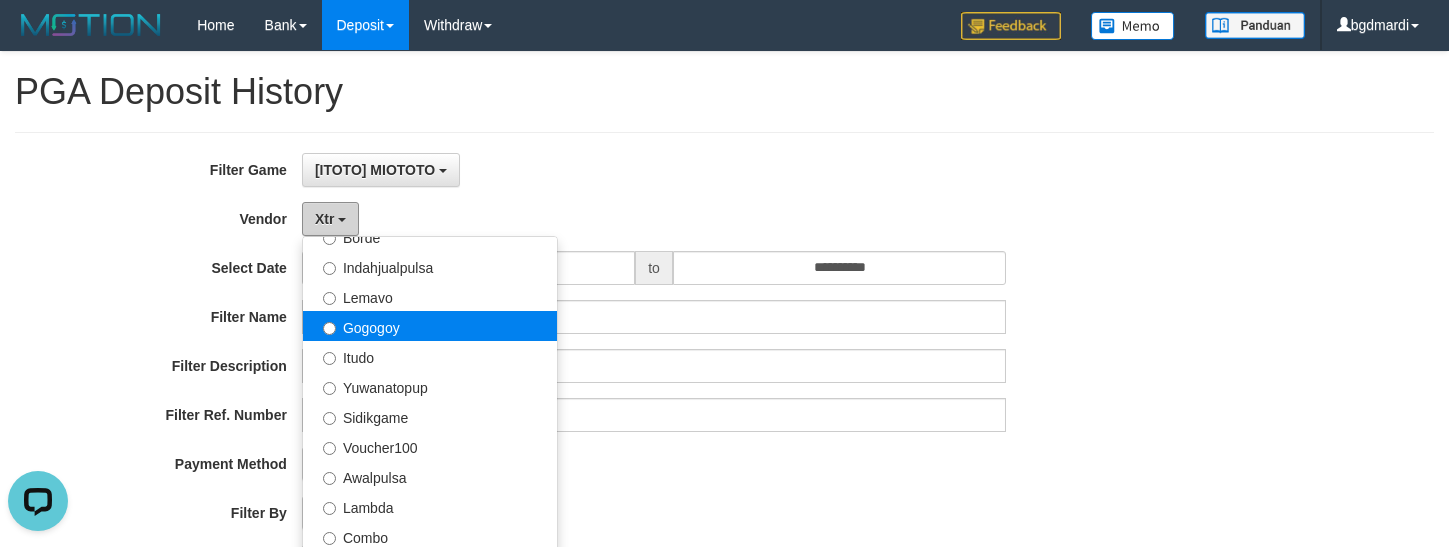 scroll, scrollTop: 656, scrollLeft: 0, axis: vertical 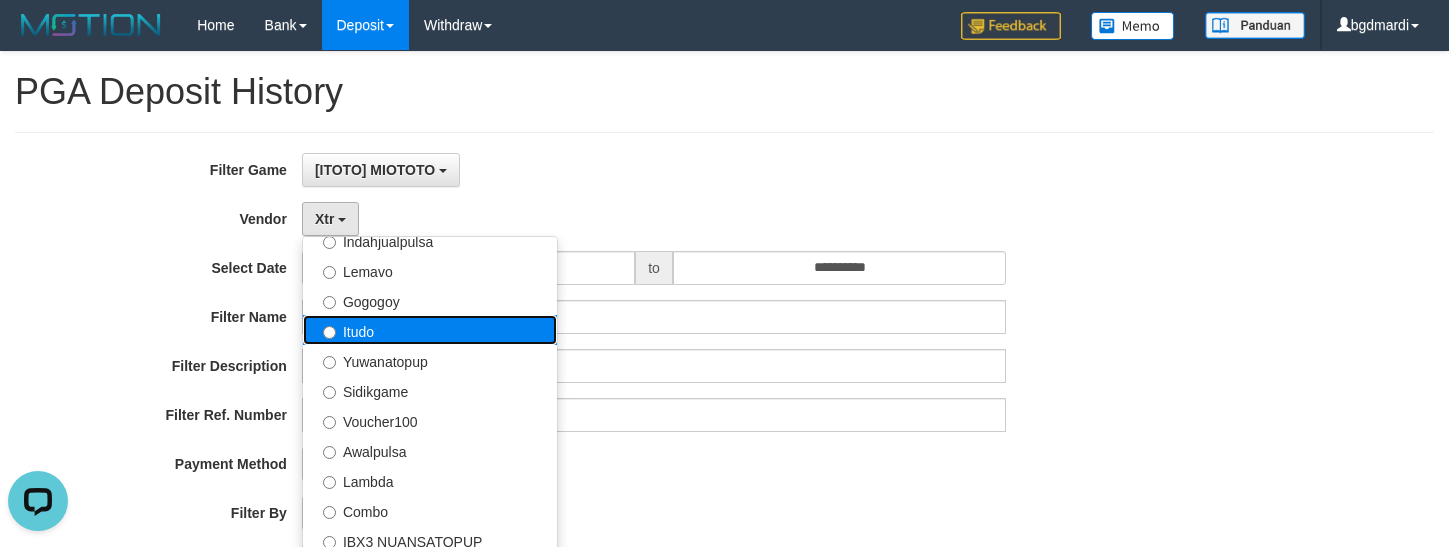 click on "Itudo" at bounding box center [430, 330] 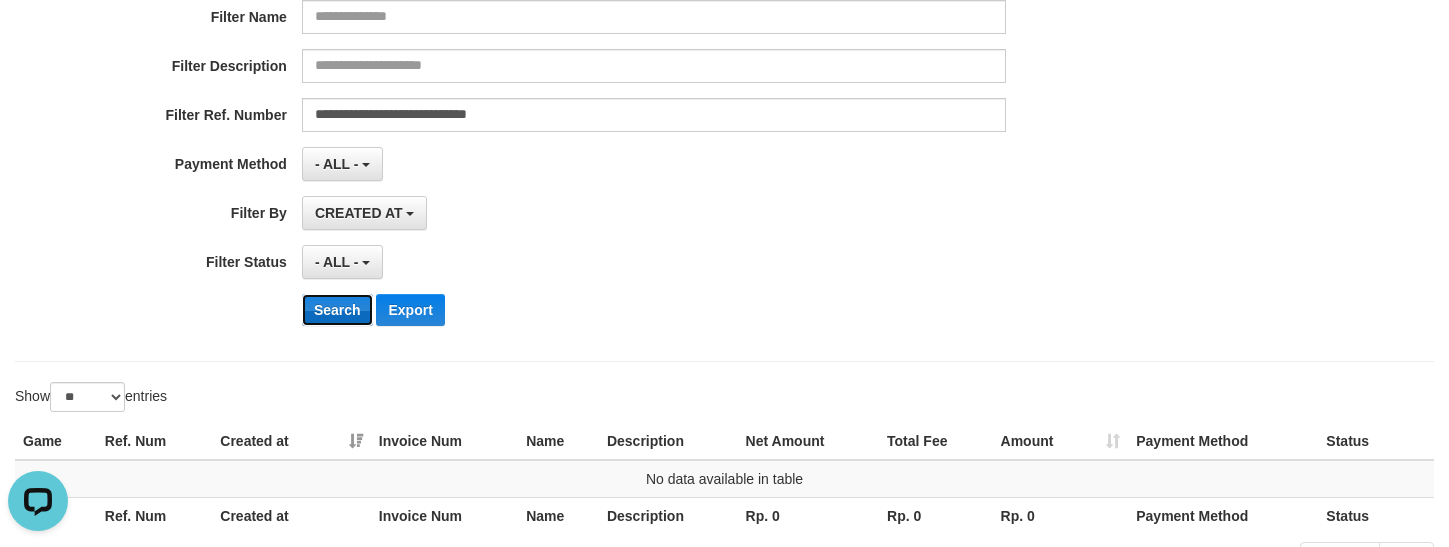 click on "Search" at bounding box center (337, 310) 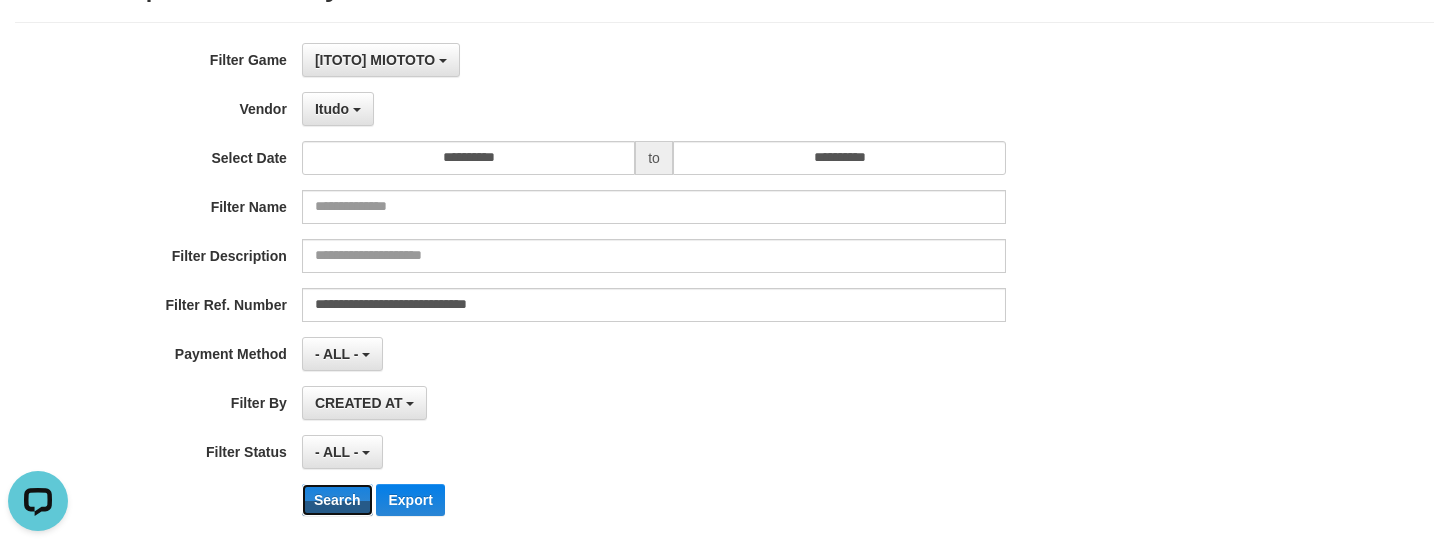 scroll, scrollTop: 0, scrollLeft: 0, axis: both 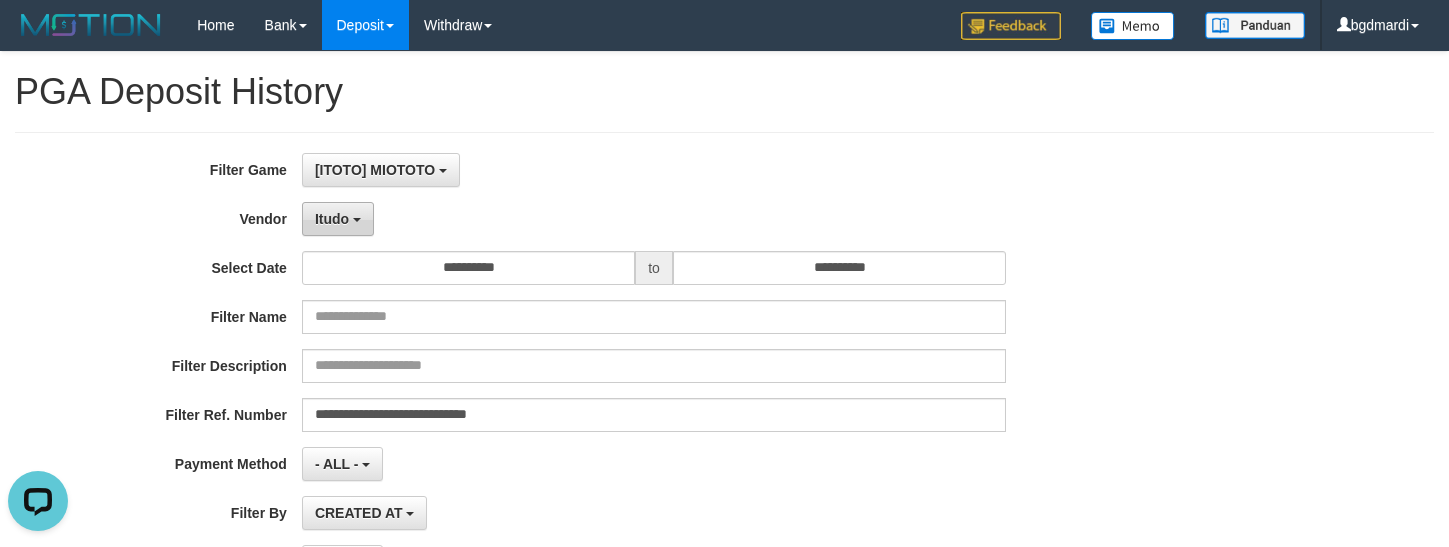 click on "Itudo" at bounding box center [332, 219] 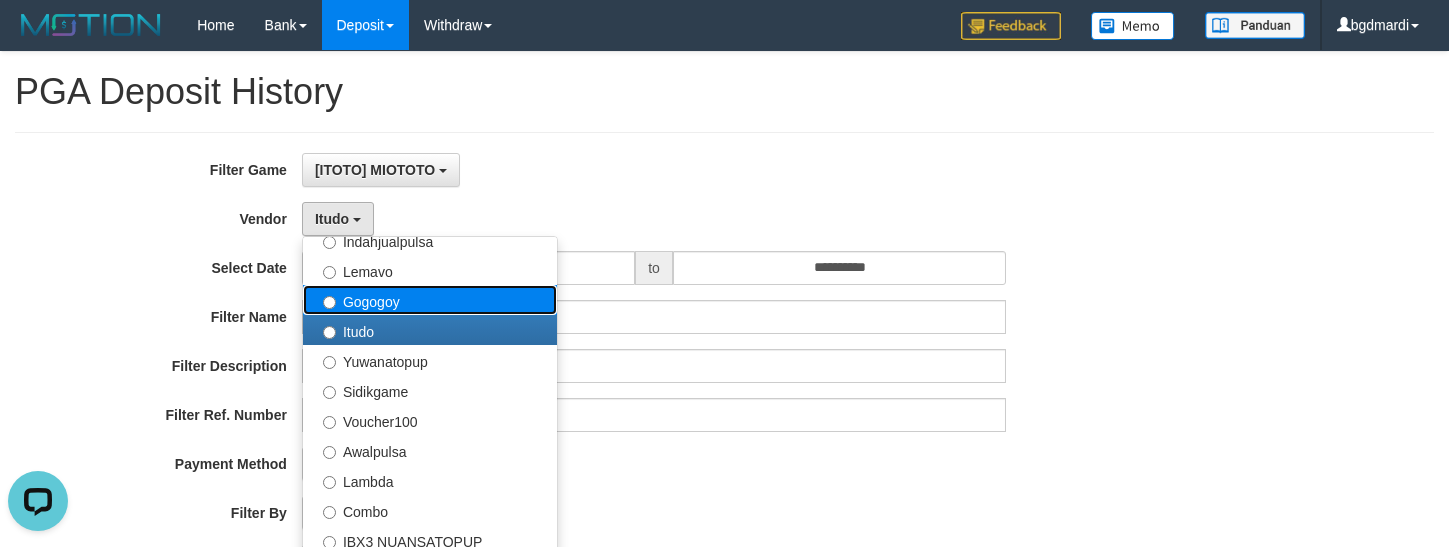 click on "Gogogoy" at bounding box center (430, 300) 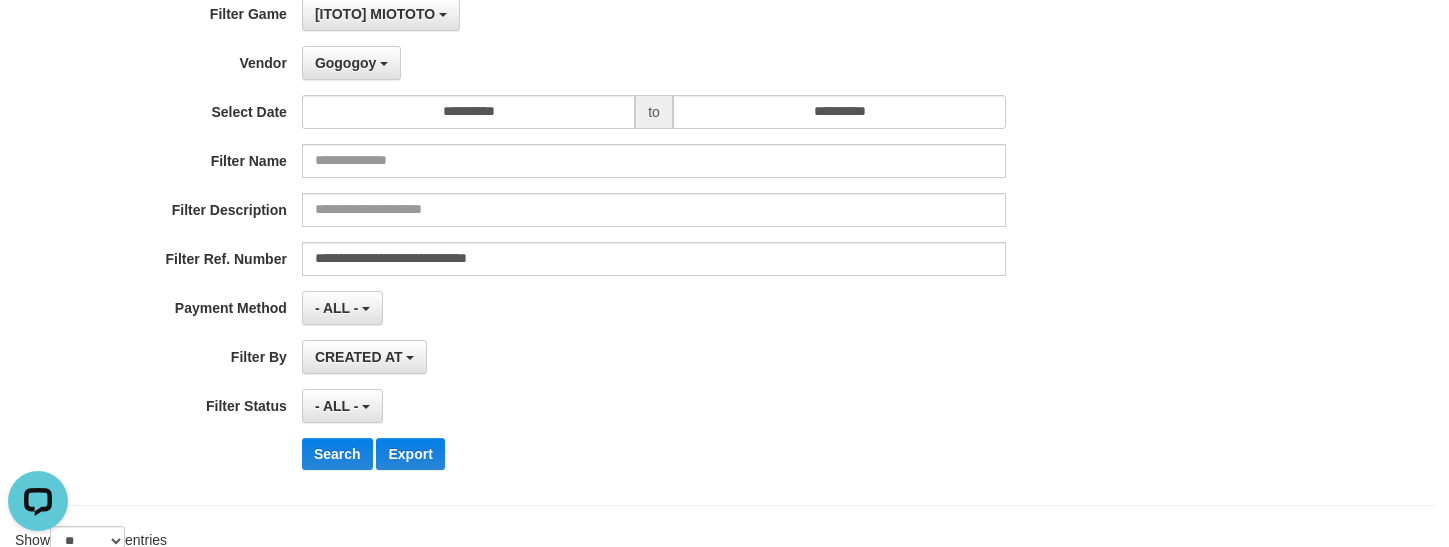 scroll, scrollTop: 400, scrollLeft: 0, axis: vertical 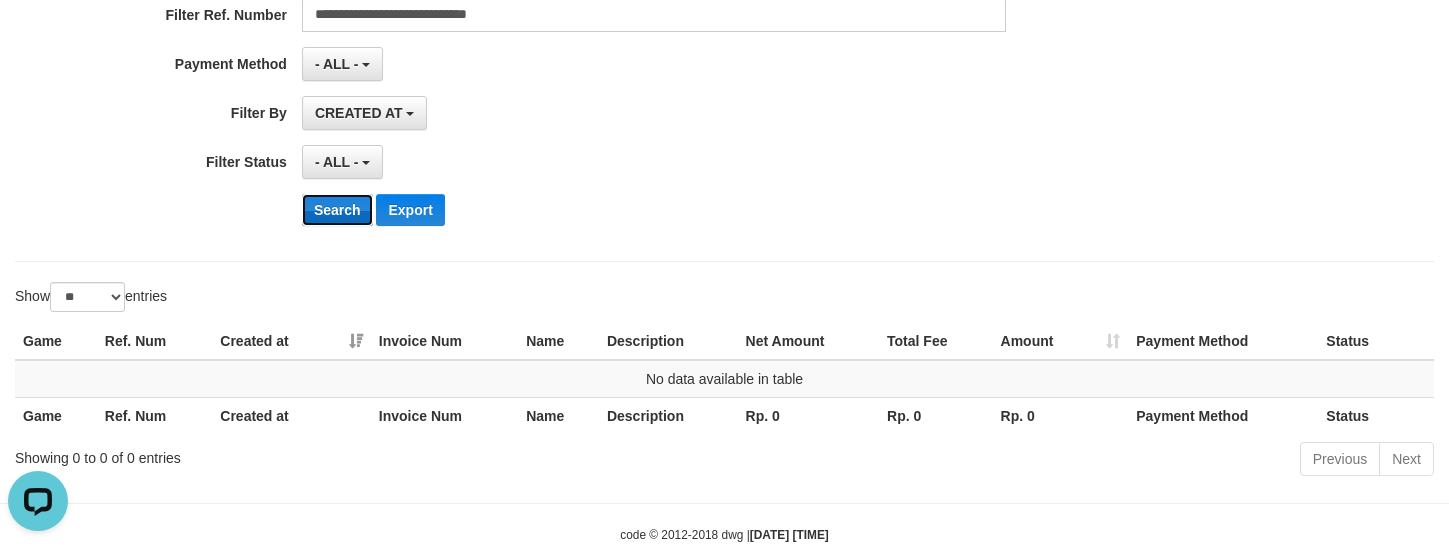 click on "Search" at bounding box center [337, 210] 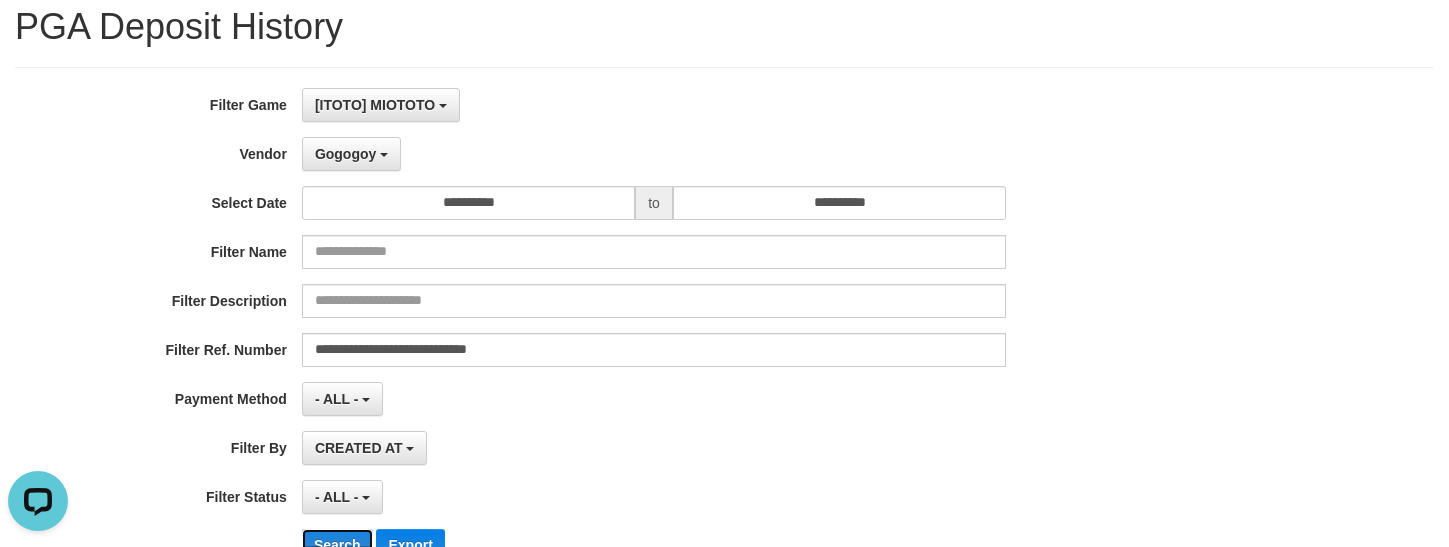 scroll, scrollTop: 0, scrollLeft: 0, axis: both 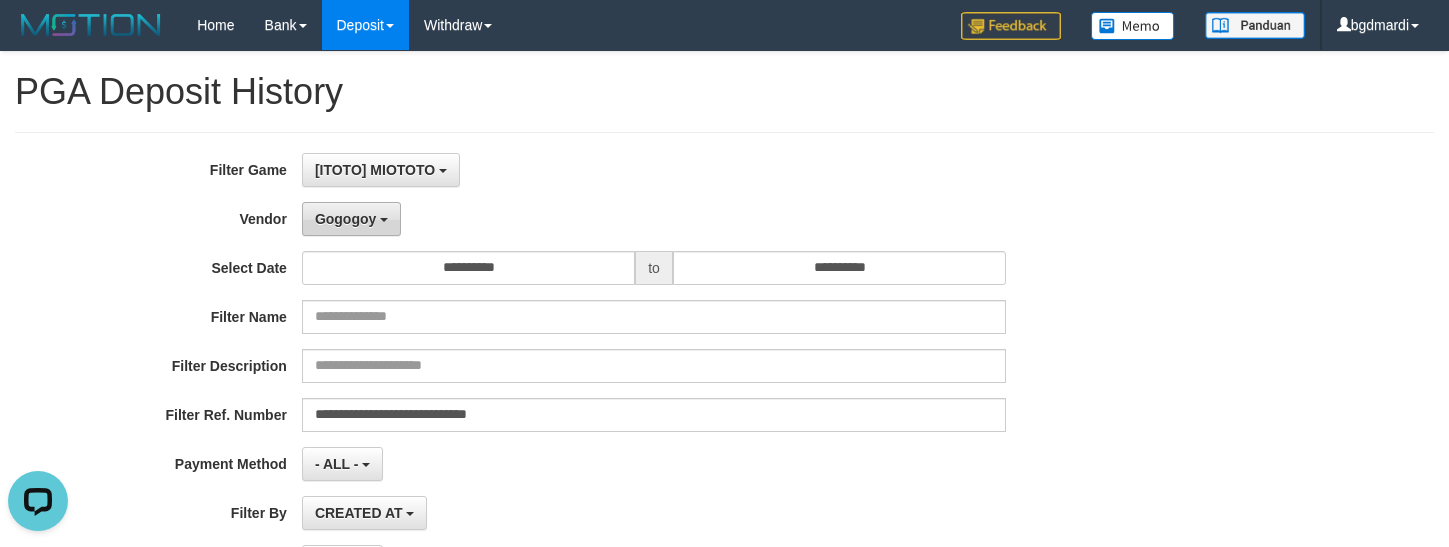 click on "Gogogoy" at bounding box center (345, 219) 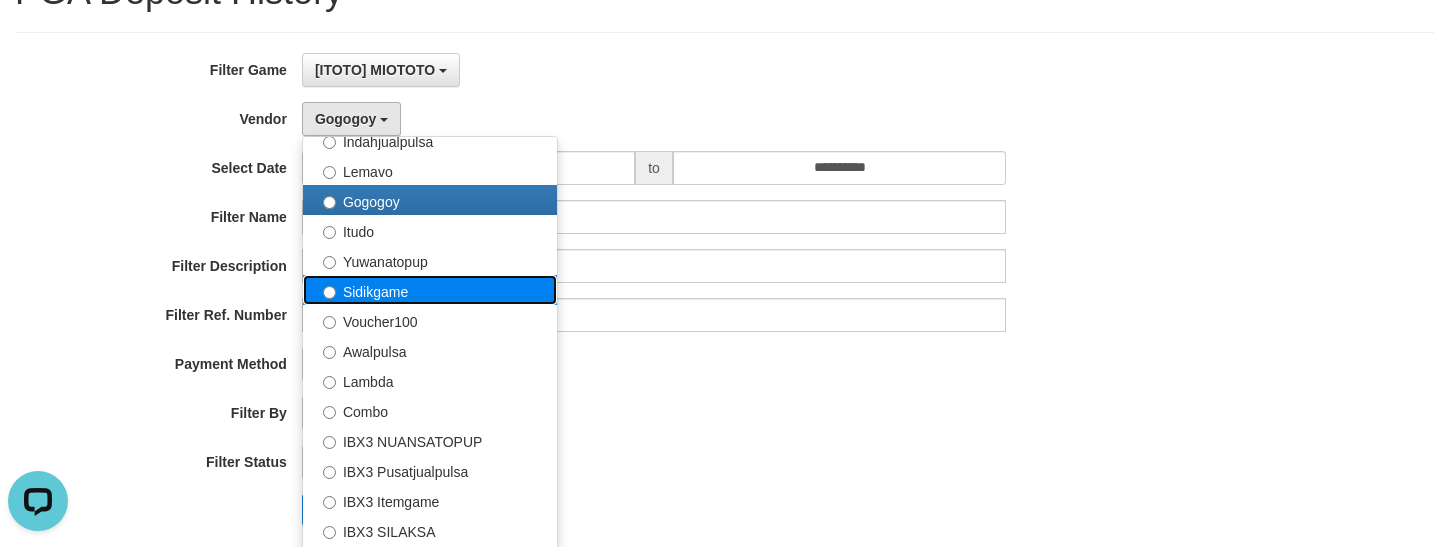 click on "Sidikgame" at bounding box center (430, 290) 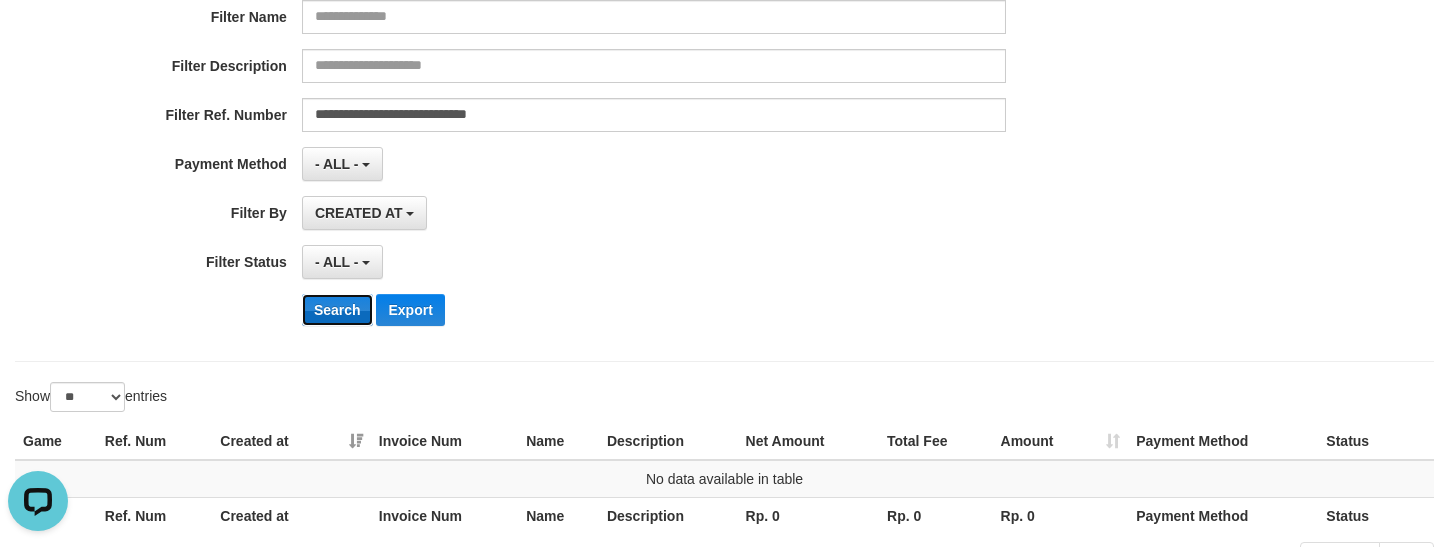click on "Search" at bounding box center [337, 310] 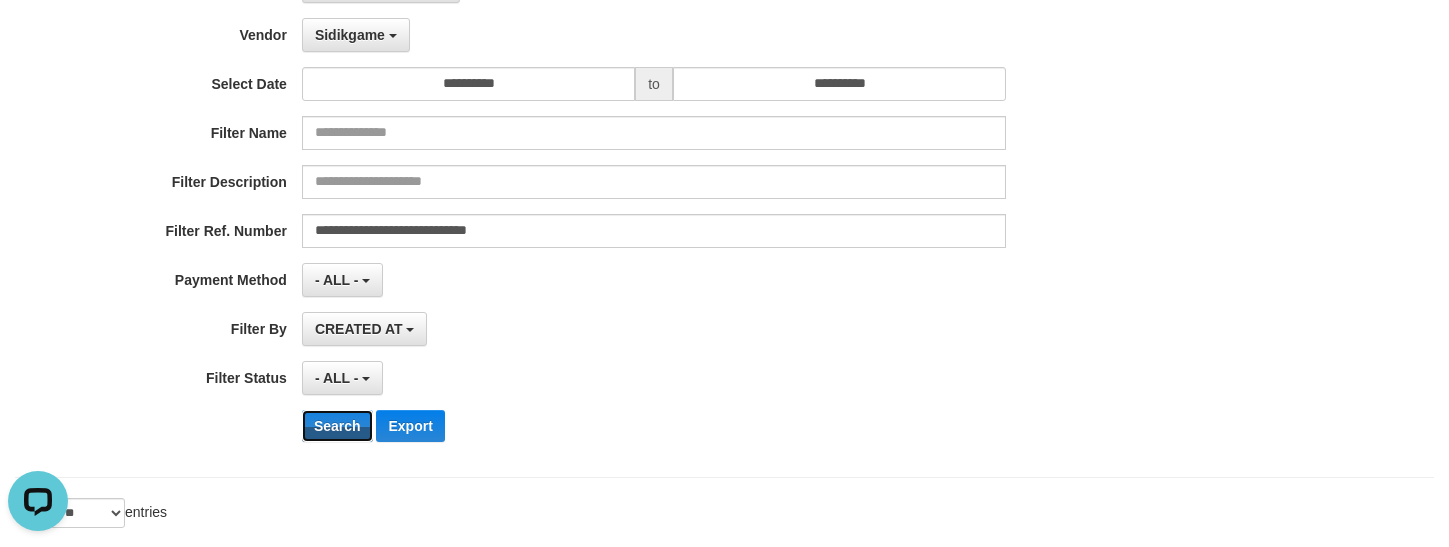 scroll, scrollTop: 0, scrollLeft: 0, axis: both 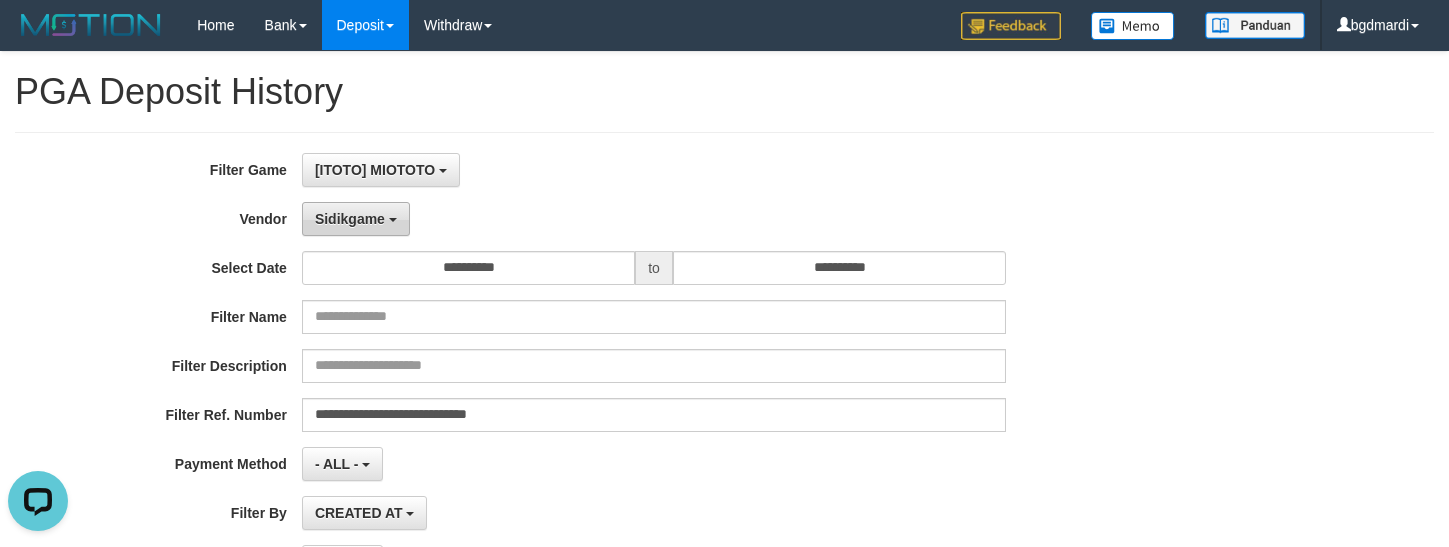 click on "Sidikgame" at bounding box center (350, 219) 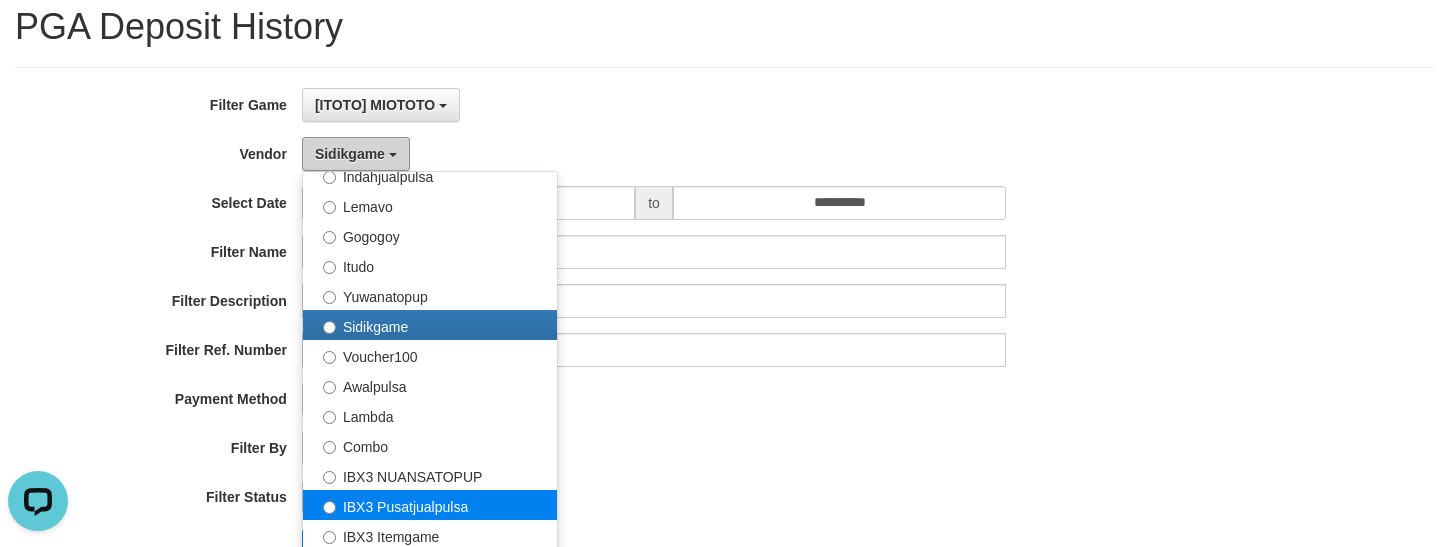 scroll, scrollTop: 100, scrollLeft: 0, axis: vertical 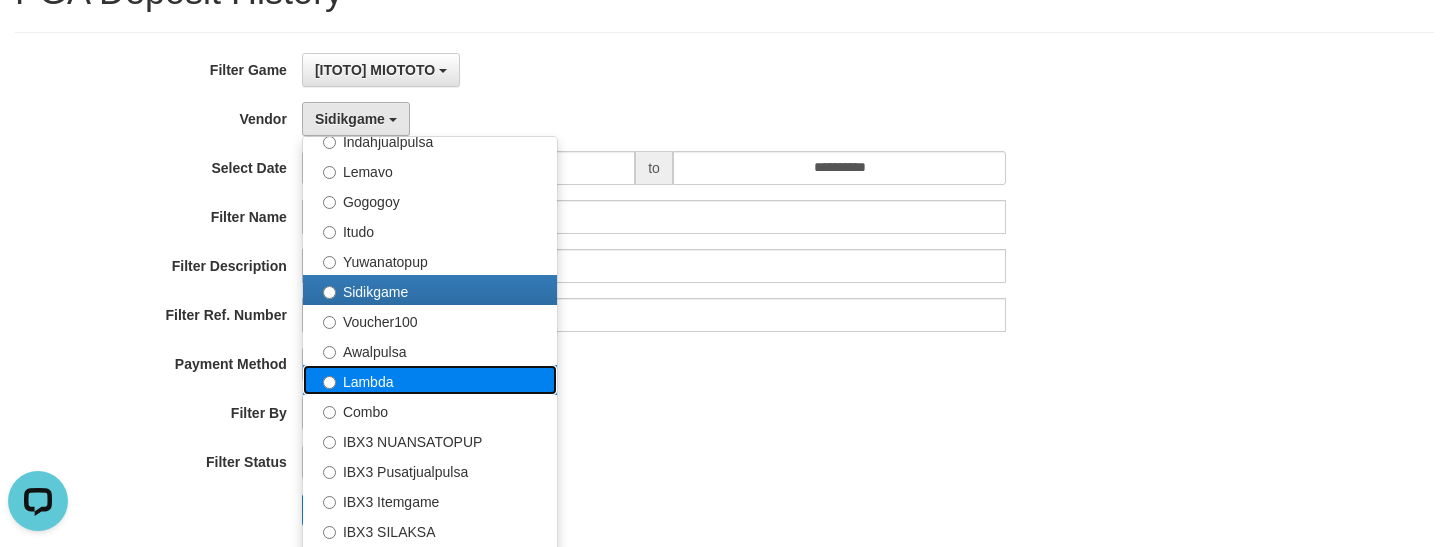 click on "Lambda" at bounding box center (430, 380) 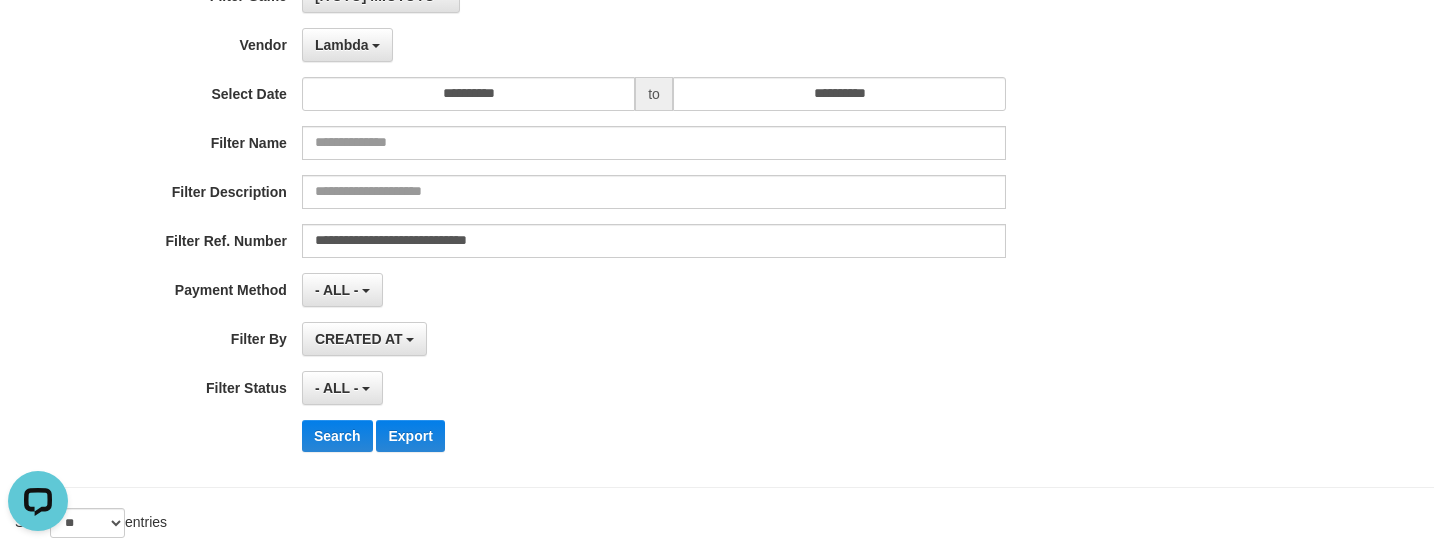 scroll, scrollTop: 300, scrollLeft: 0, axis: vertical 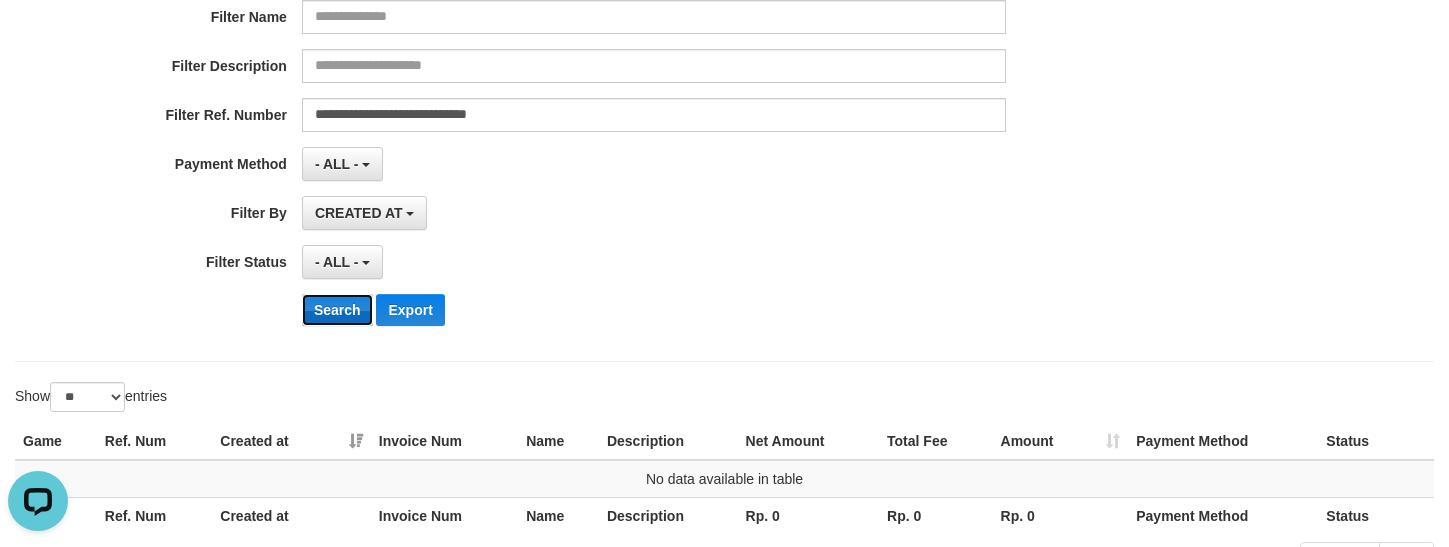 click on "Search" at bounding box center (337, 310) 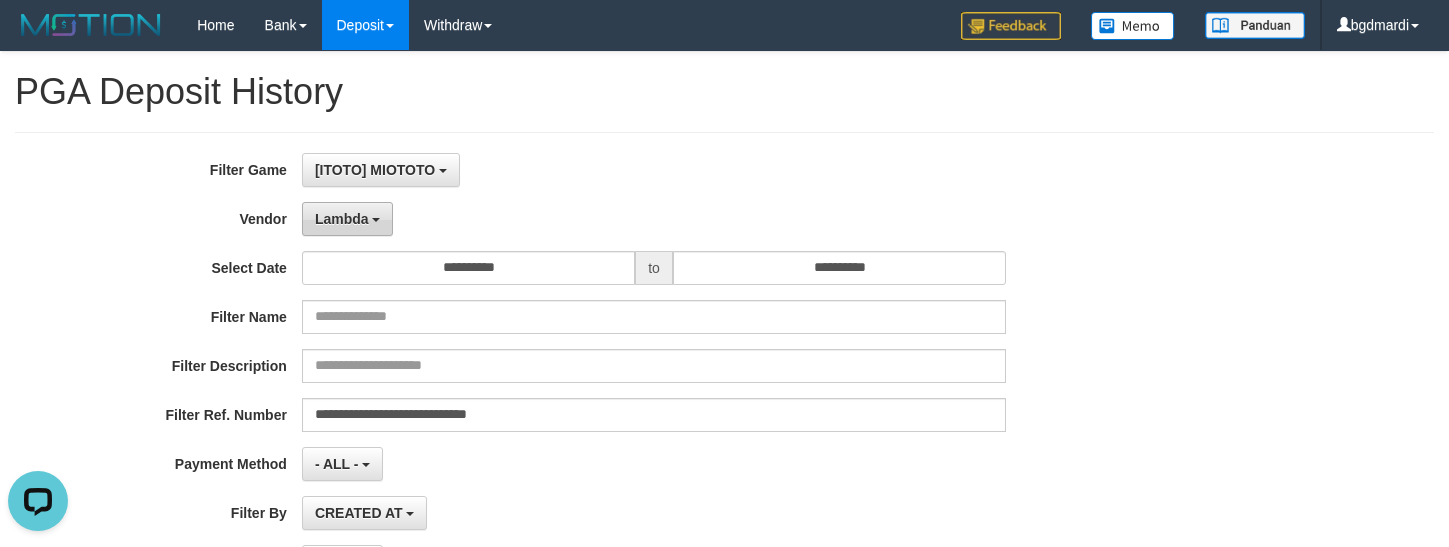 click on "Lambda" at bounding box center [342, 219] 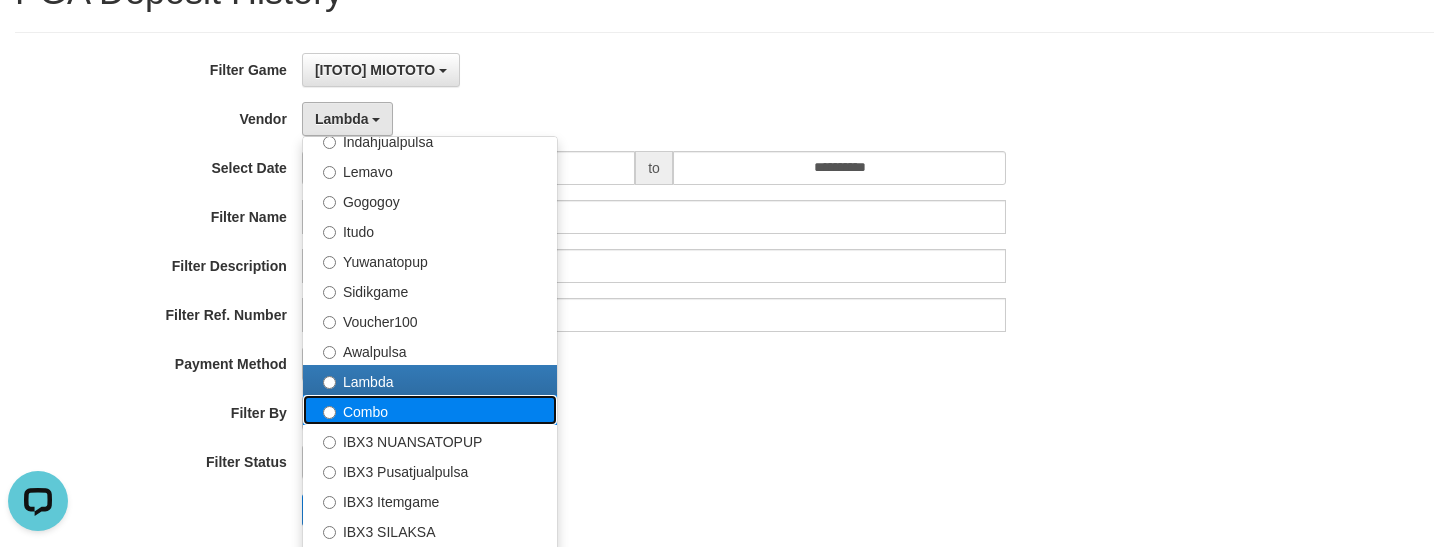 click on "Combo" at bounding box center [430, 410] 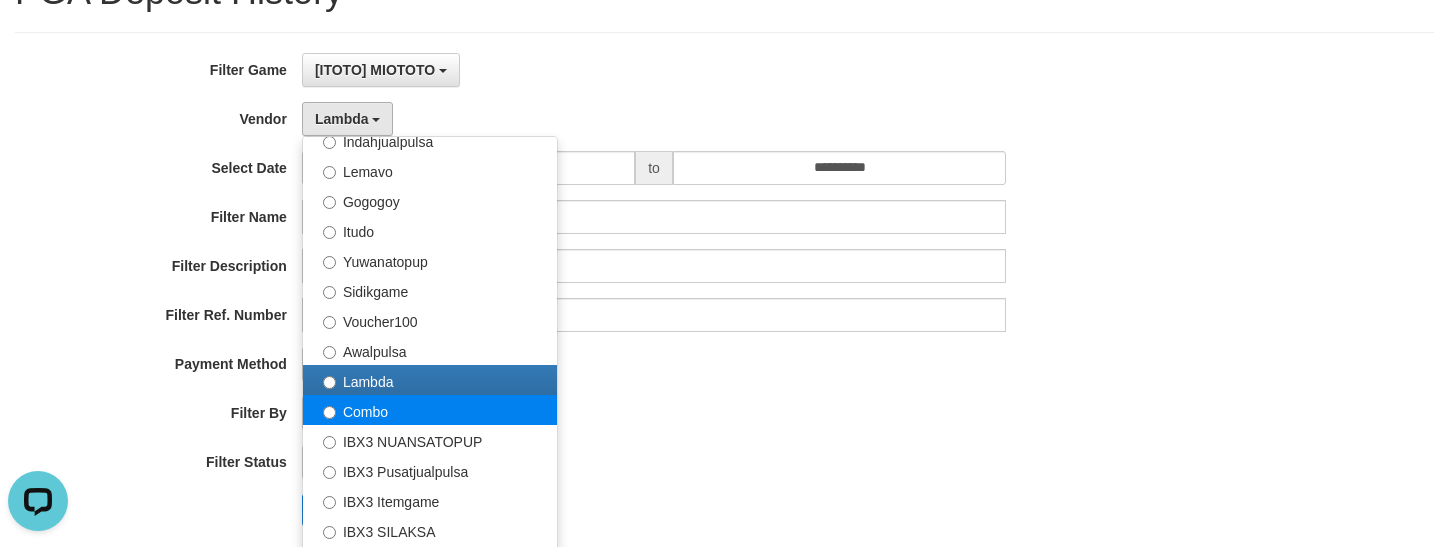 select on "**********" 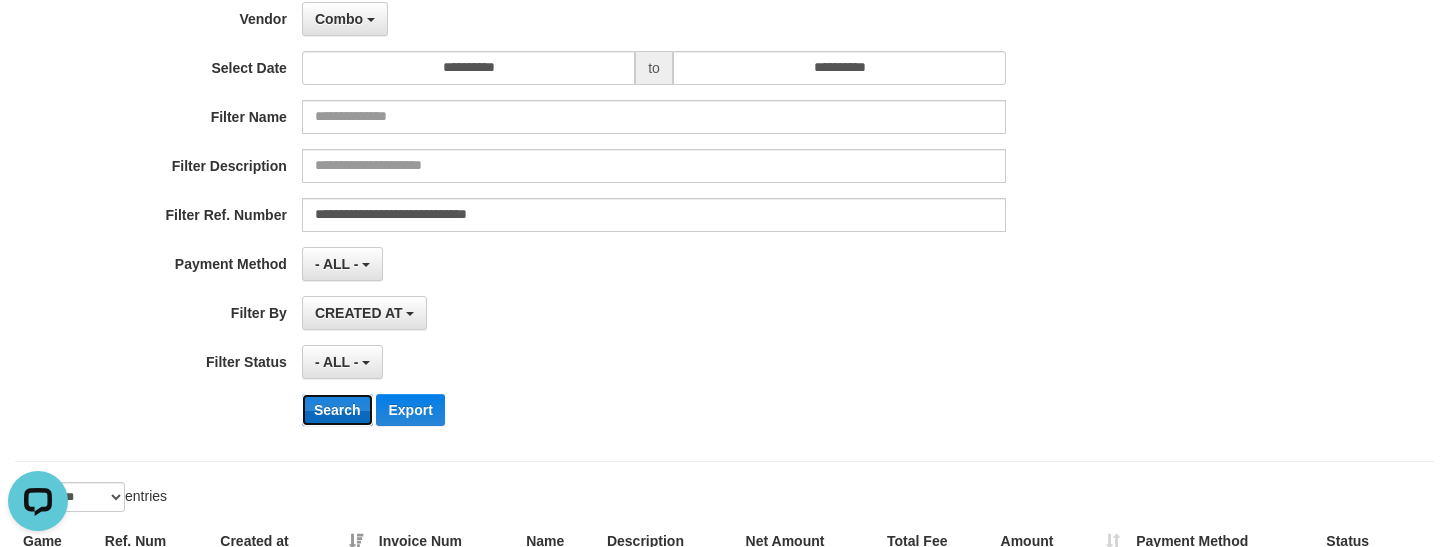 click on "Search" at bounding box center (337, 410) 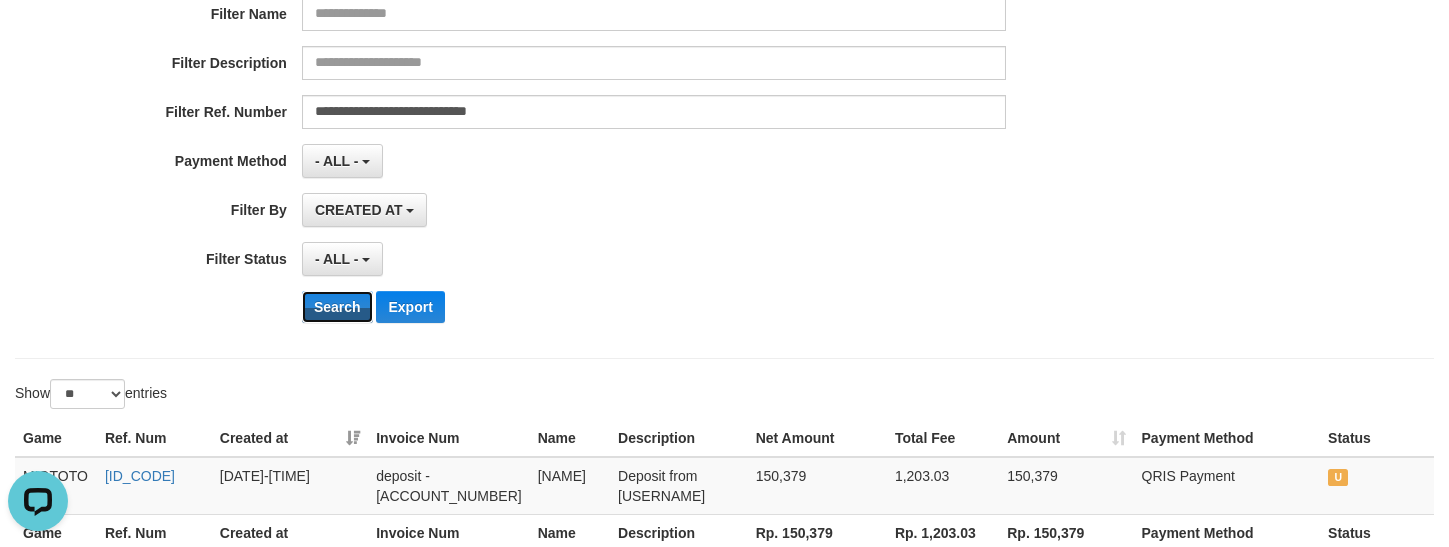 scroll, scrollTop: 400, scrollLeft: 0, axis: vertical 